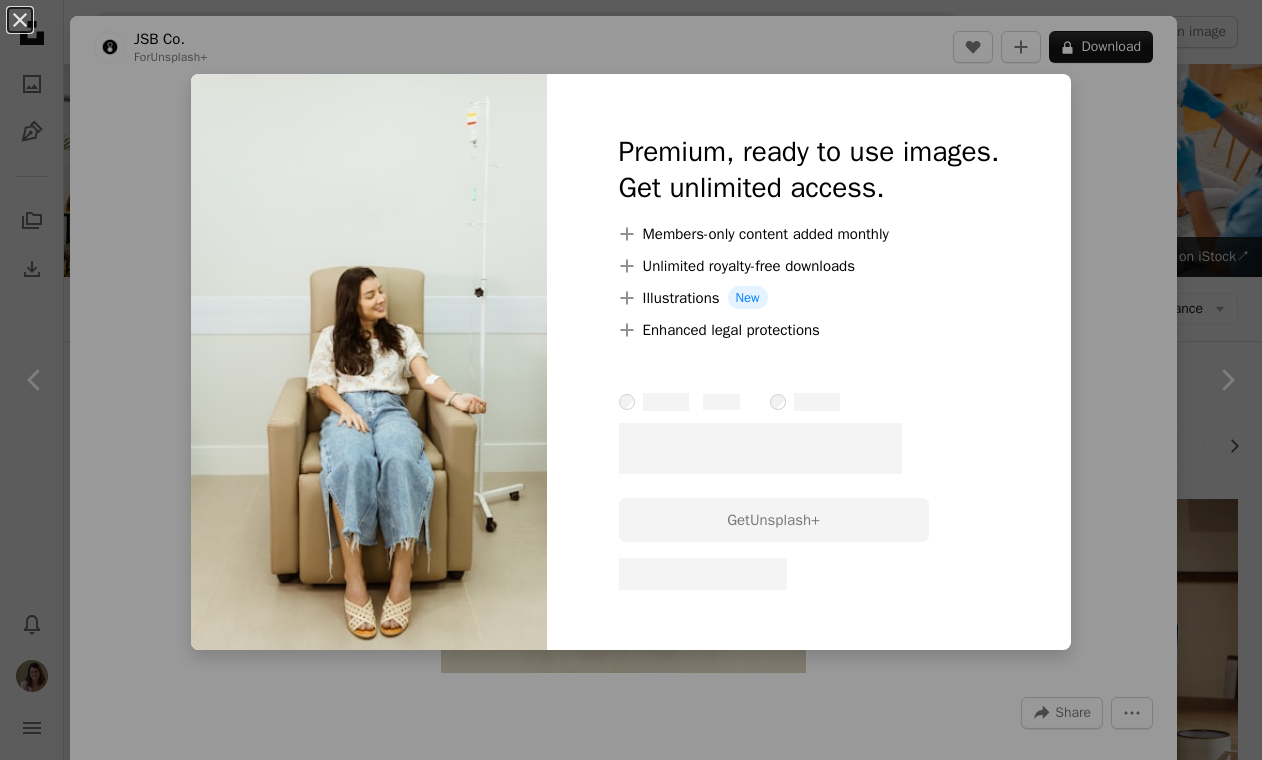 scroll, scrollTop: 1463, scrollLeft: 0, axis: vertical 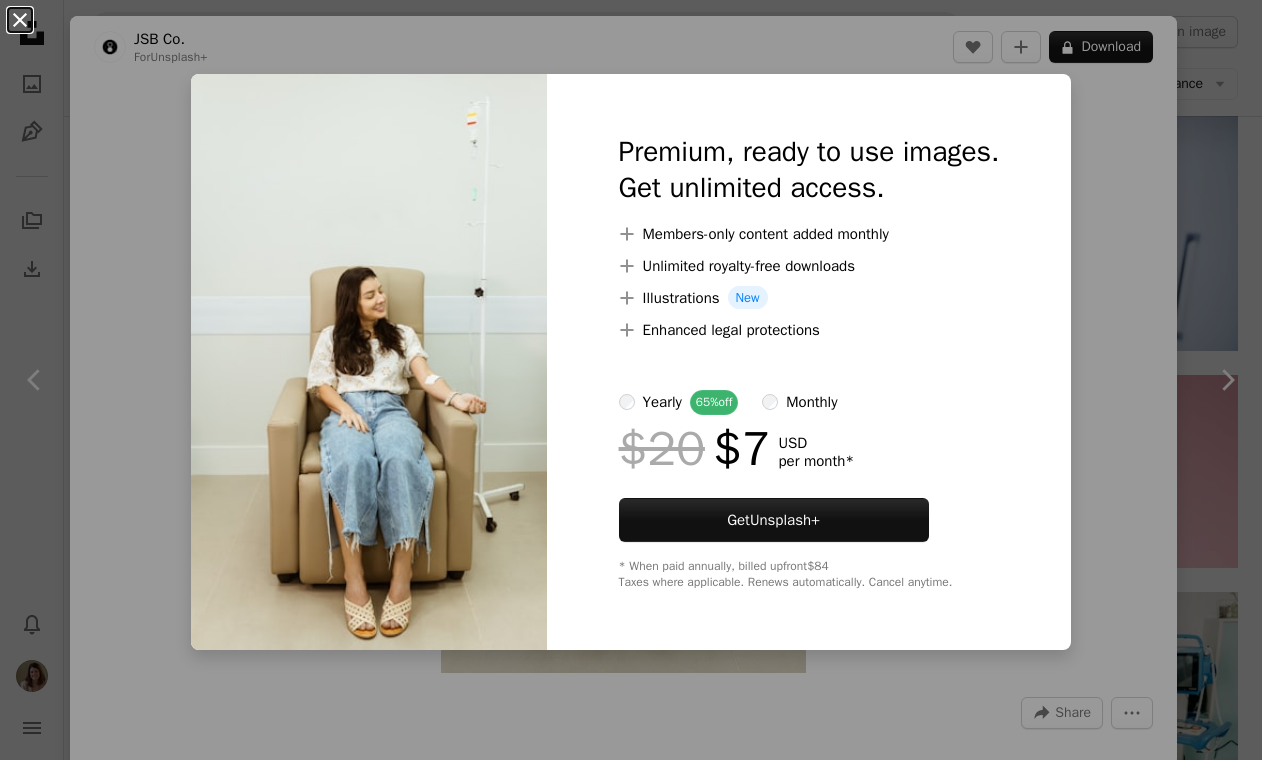 click on "An X shape" at bounding box center (20, 20) 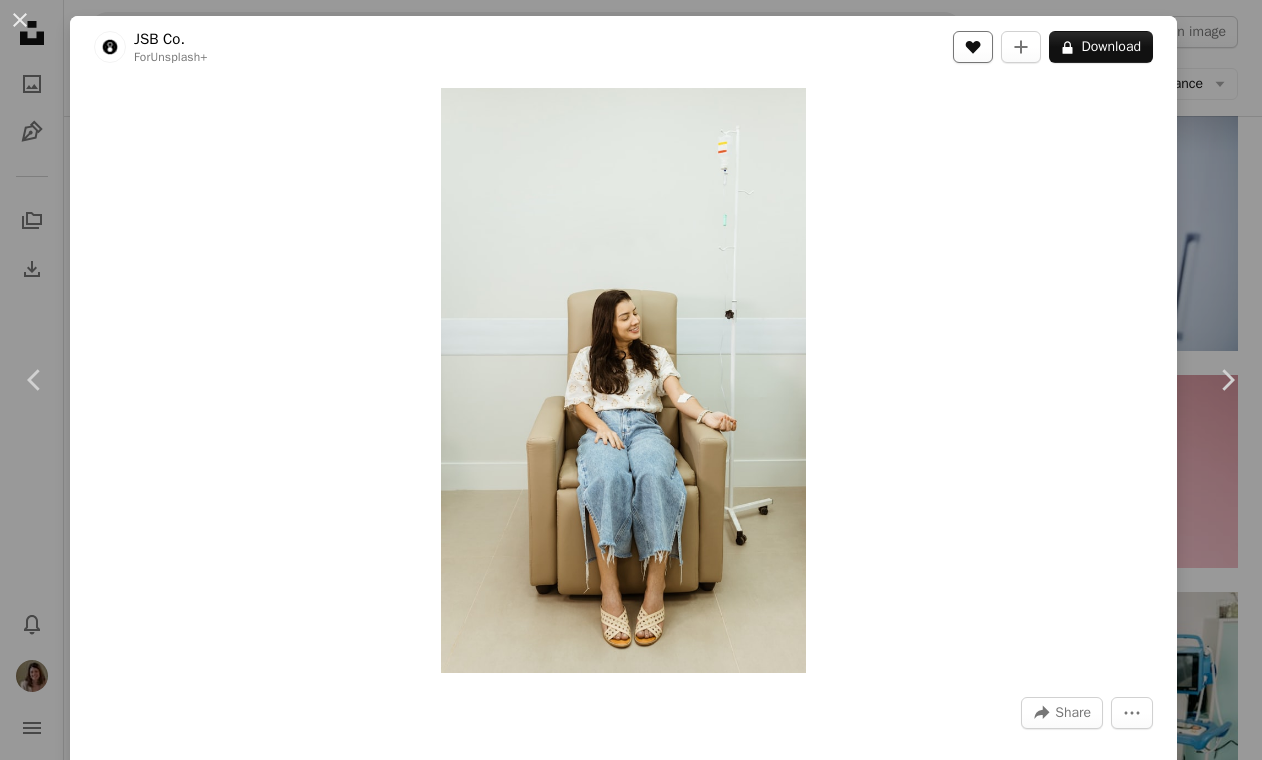 click 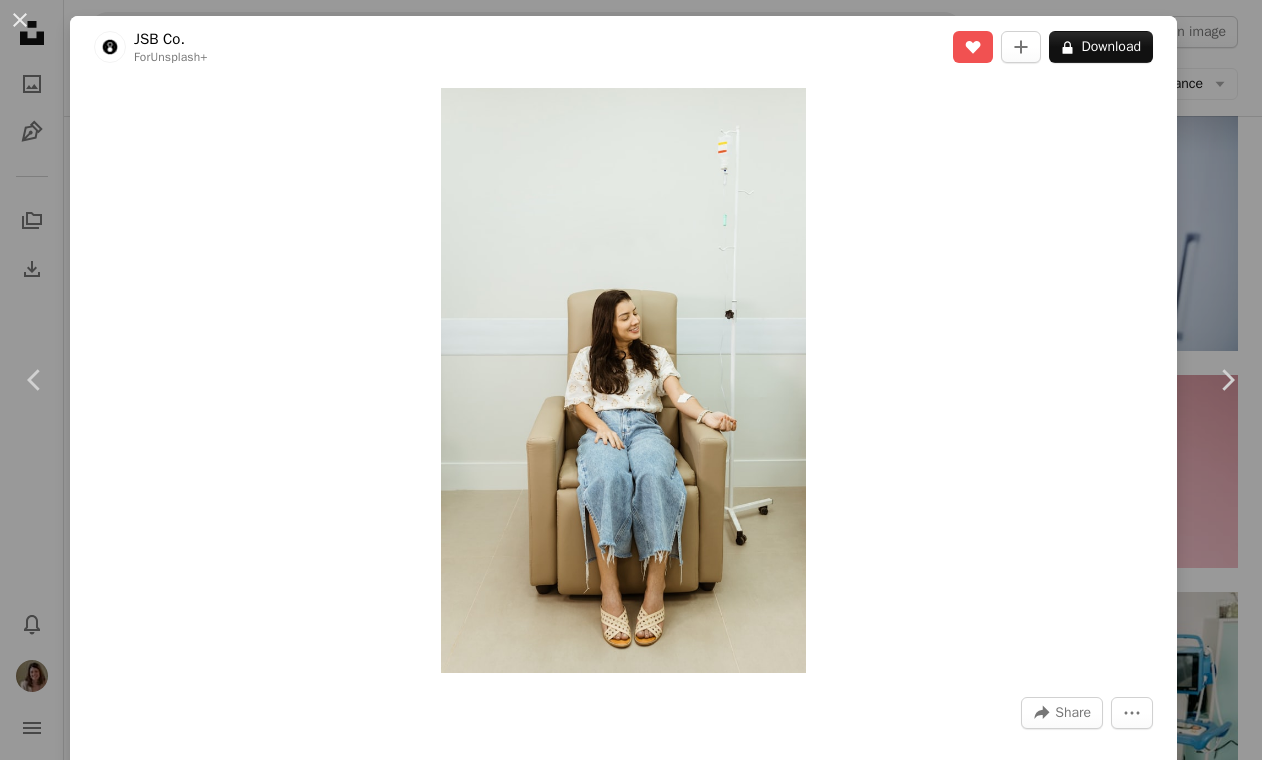 click on "An X shape Chevron left Chevron right JSB Co. For  Unsplash+ A heart A plus sign A lock Download Zoom in A forward-right arrow Share More Actions Calendar outlined Published on  August 14, 2023 Camera Canon, EOS R6 Safety Licensed under the  Unsplash+ License wellness nurse supplements medication hydration iv drip spa treatment wellness trend wellness trends From this series Chevron right Plus sign for Unsplash+ Plus sign for Unsplash+ Plus sign for Unsplash+ Plus sign for Unsplash+ Plus sign for Unsplash+ Plus sign for Unsplash+ Plus sign for Unsplash+ Plus sign for Unsplash+ Plus sign for Unsplash+ Plus sign for Unsplash+ Related images Plus sign for Unsplash+ A heart A plus sign JSB Co. For  Unsplash+ A lock Download Plus sign for Unsplash+ A heart A plus sign JSB Co. For  Unsplash+ A lock Download Plus sign for Unsplash+ A heart A plus sign Getty Images For  Unsplash+ A lock Download Plus sign for Unsplash+ A heart A plus sign JSB Co. For  Unsplash+ A lock Download Plus sign for Unsplash+ A heart For" at bounding box center (631, 380) 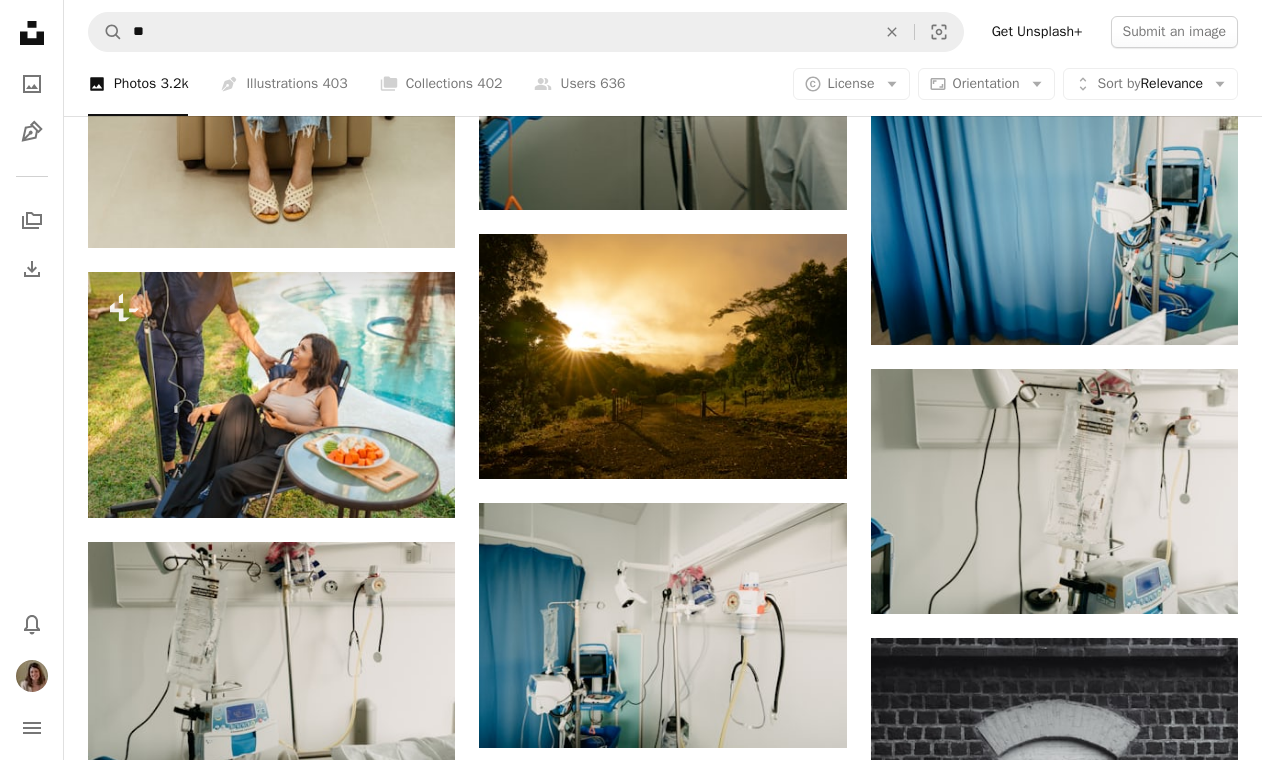 scroll, scrollTop: 2020, scrollLeft: 0, axis: vertical 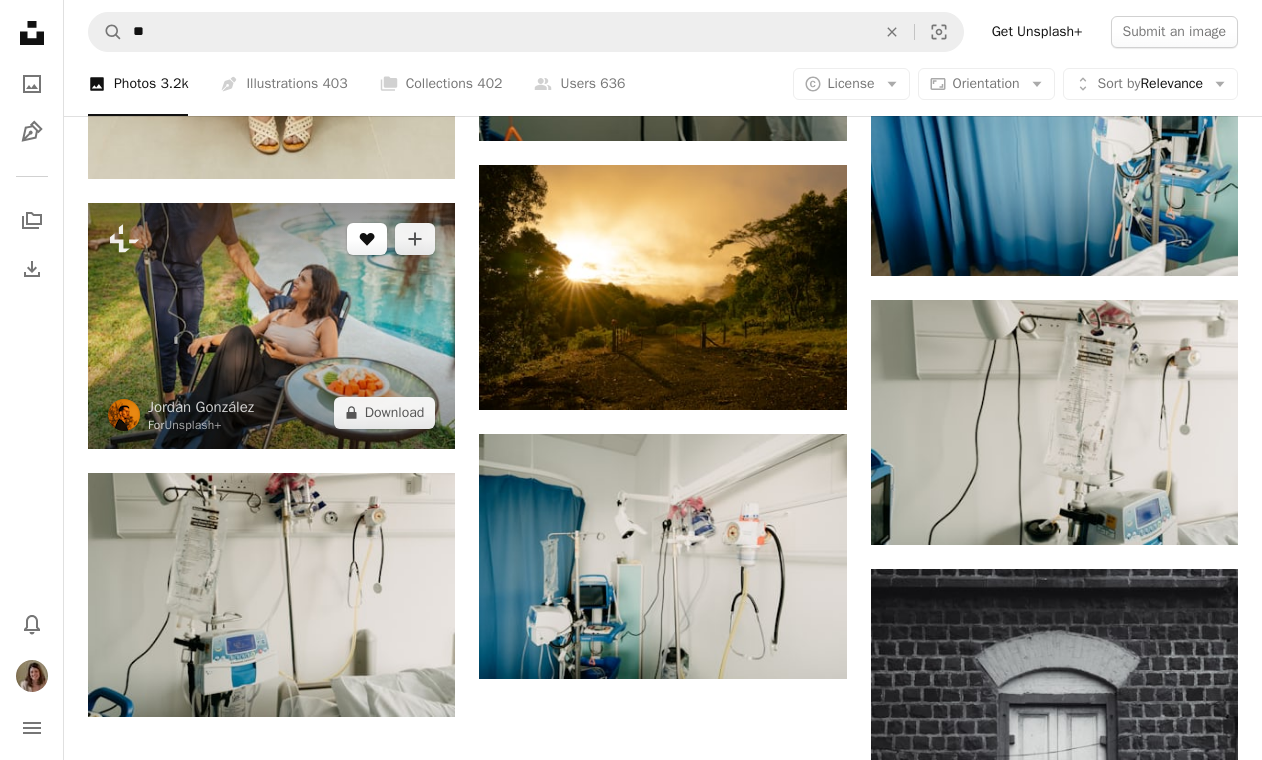 click on "A heart" 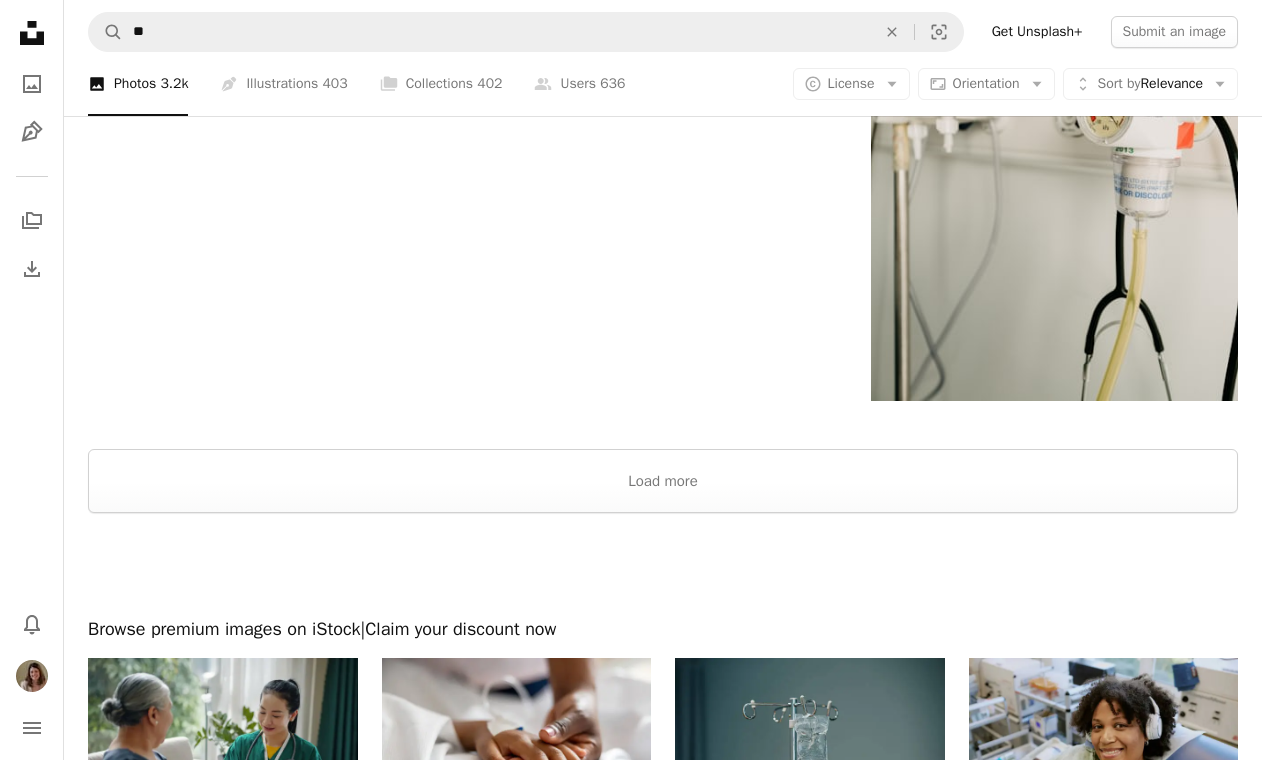 scroll, scrollTop: 3455, scrollLeft: 0, axis: vertical 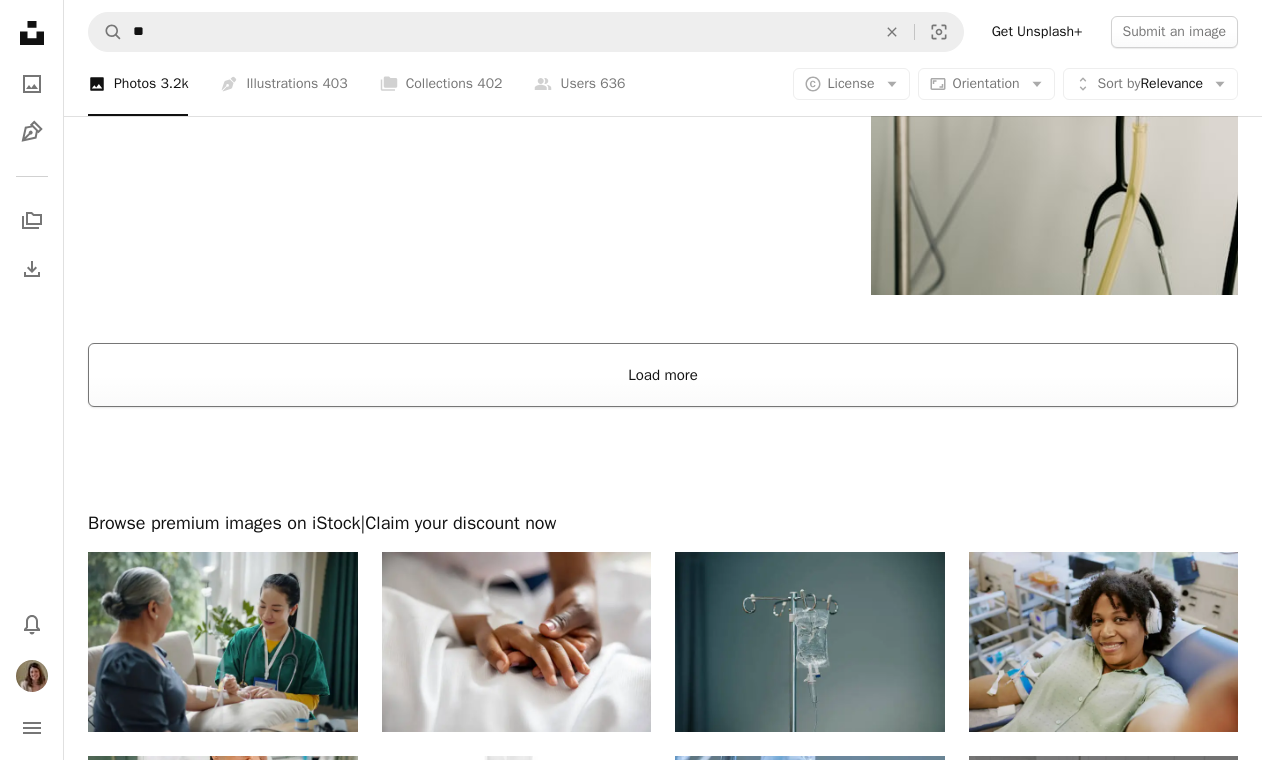 click on "Load more" at bounding box center (663, 375) 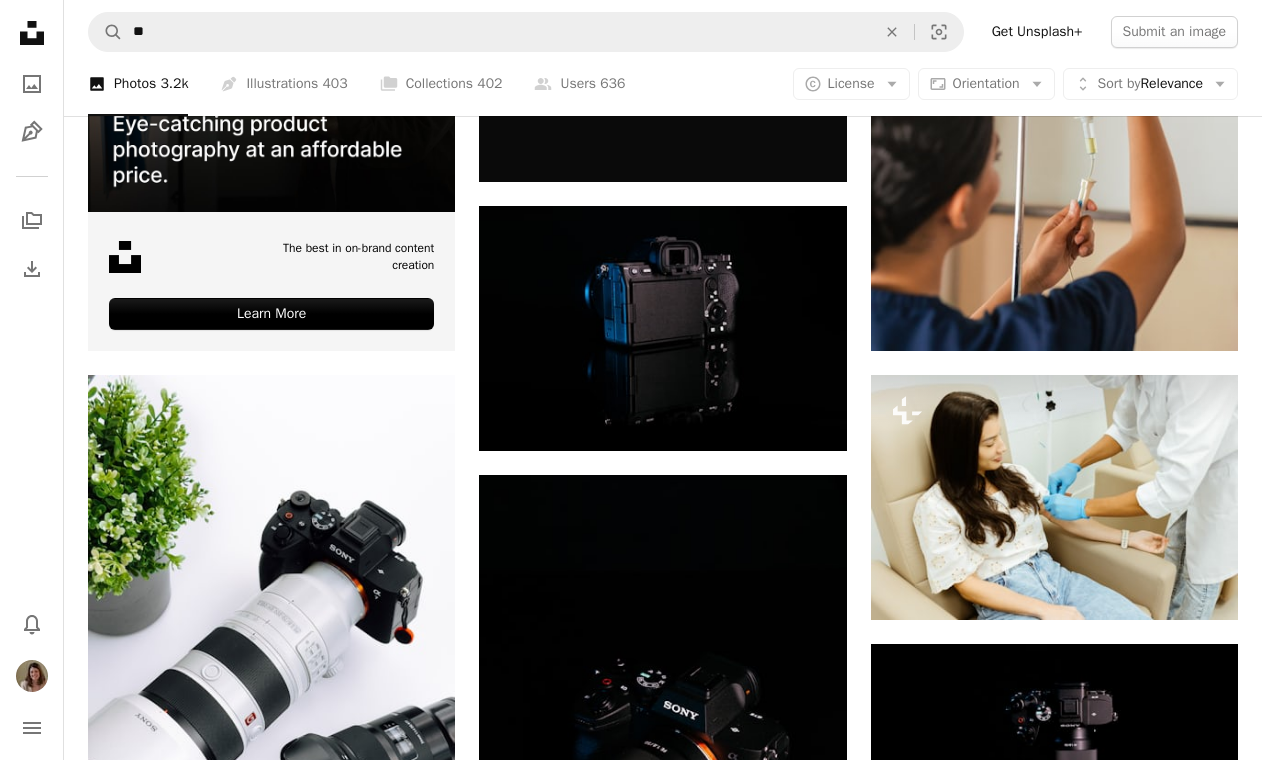 scroll, scrollTop: 4781, scrollLeft: 0, axis: vertical 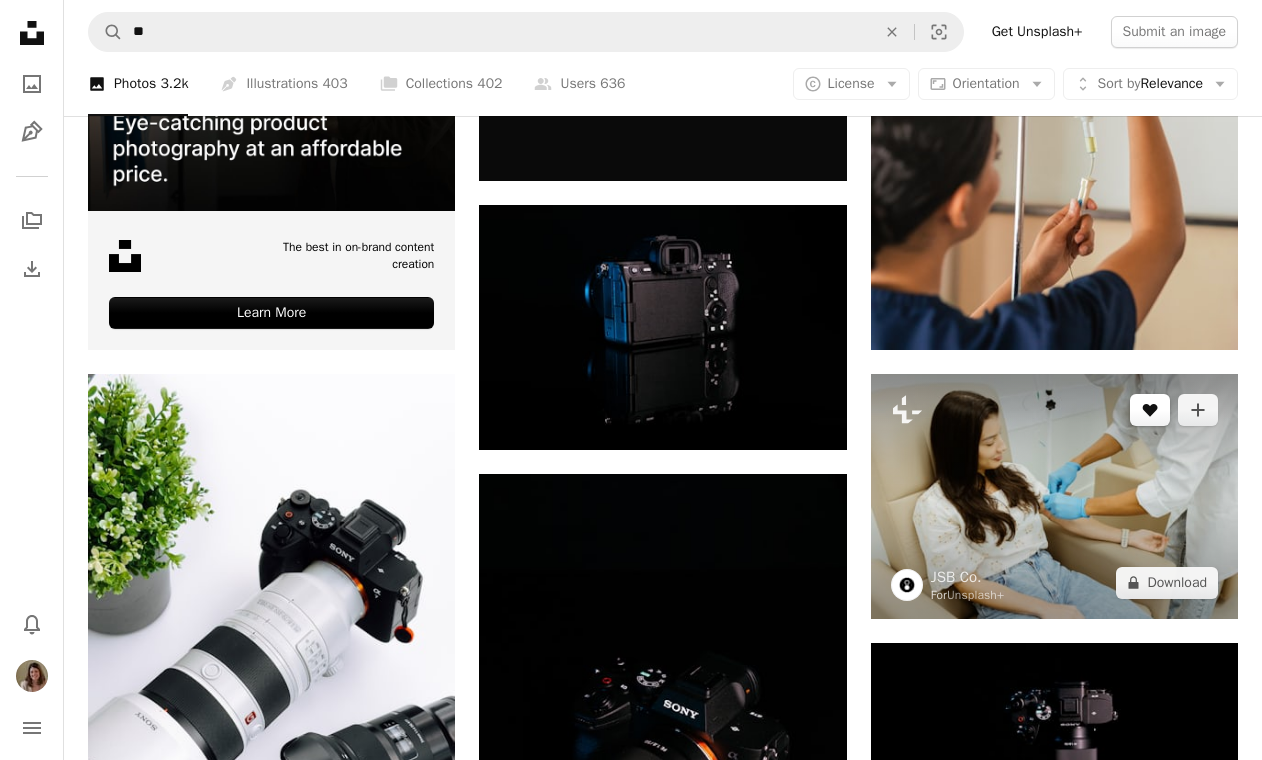 click 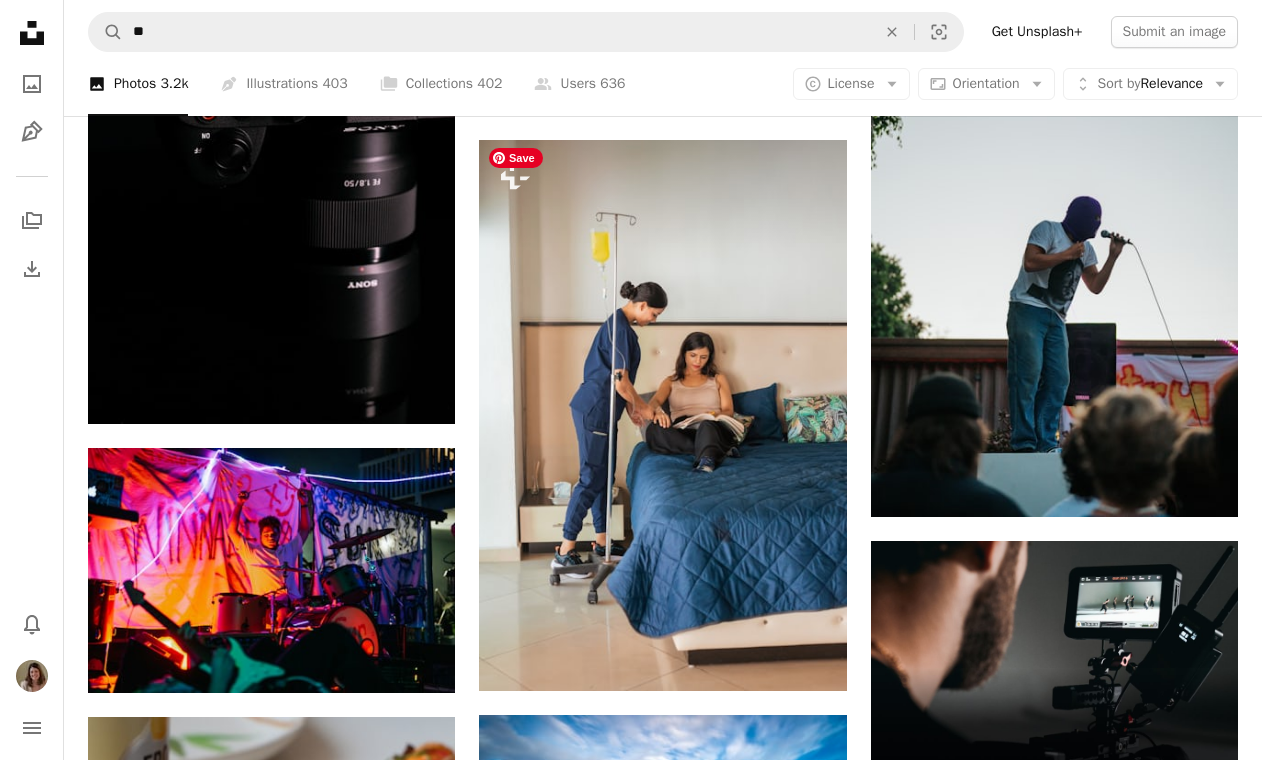 scroll, scrollTop: 7067, scrollLeft: 0, axis: vertical 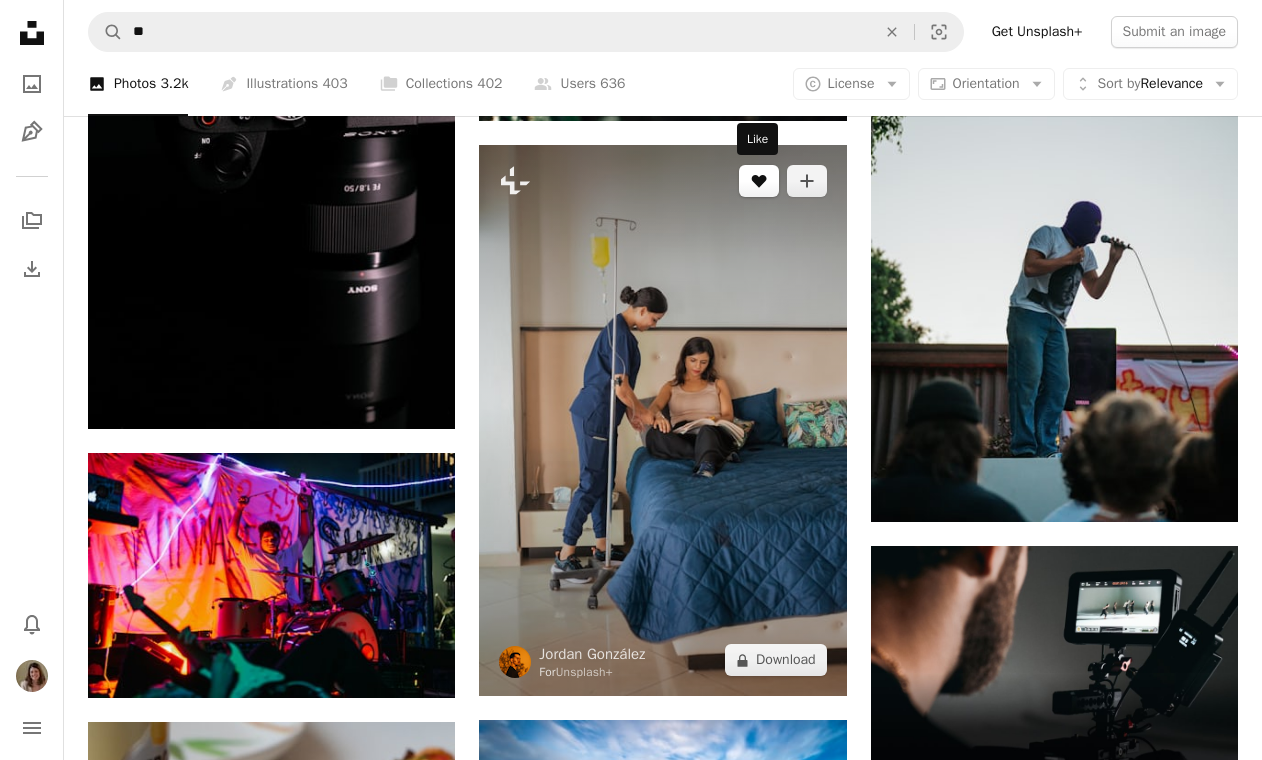 click on "A heart" 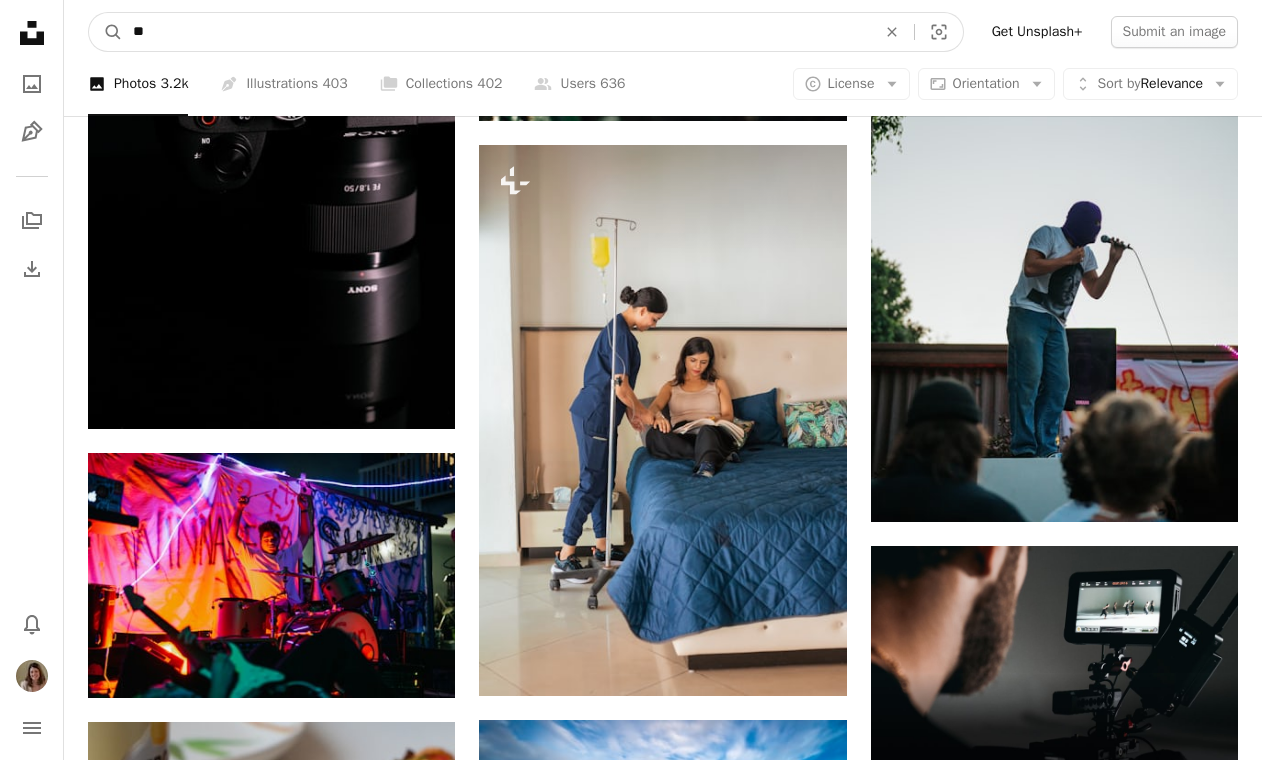 click on "**" at bounding box center (496, 32) 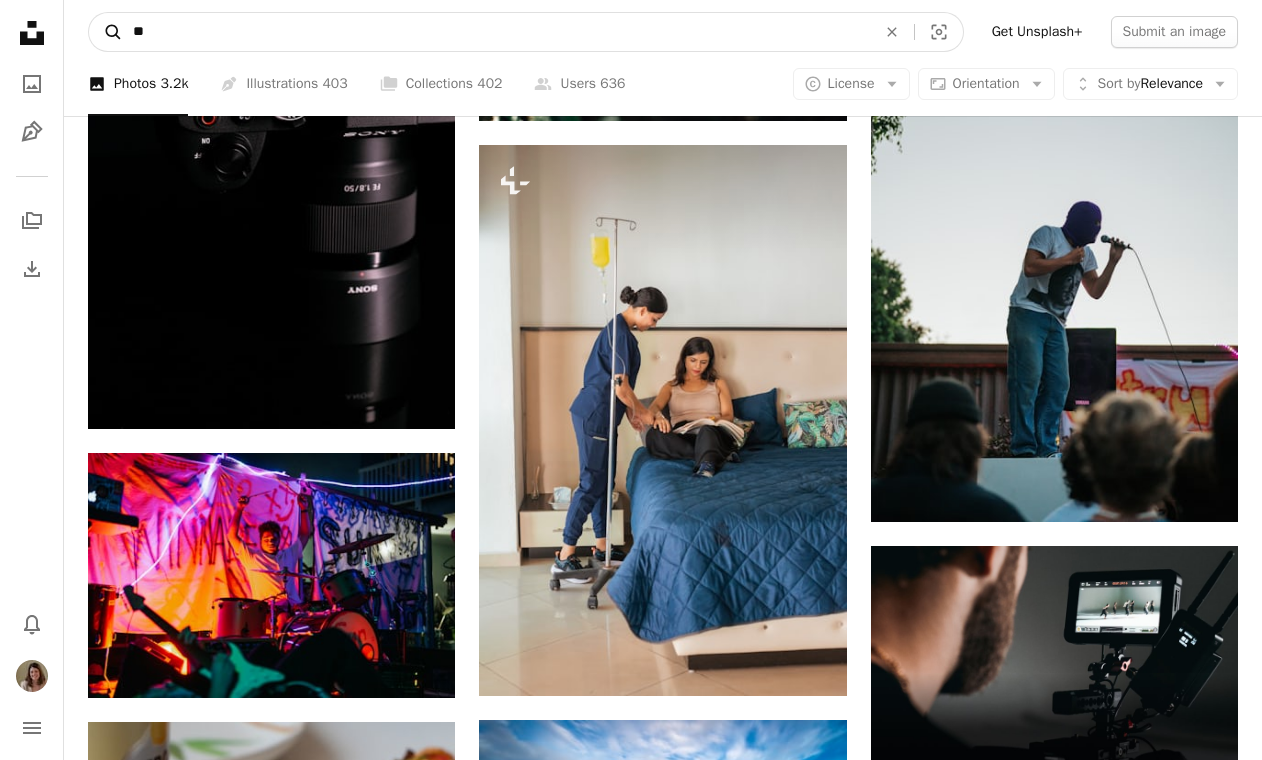 drag, startPoint x: 186, startPoint y: 41, endPoint x: 120, endPoint y: 24, distance: 68.154236 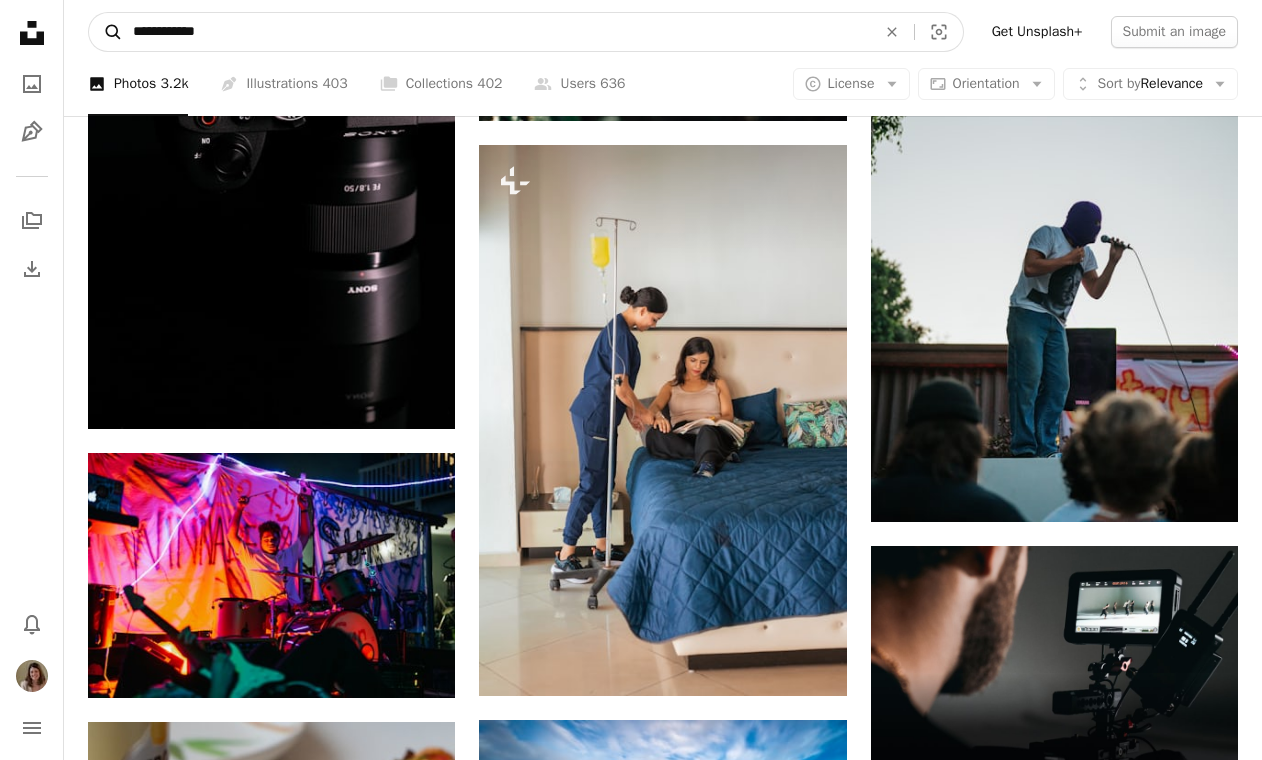type on "**********" 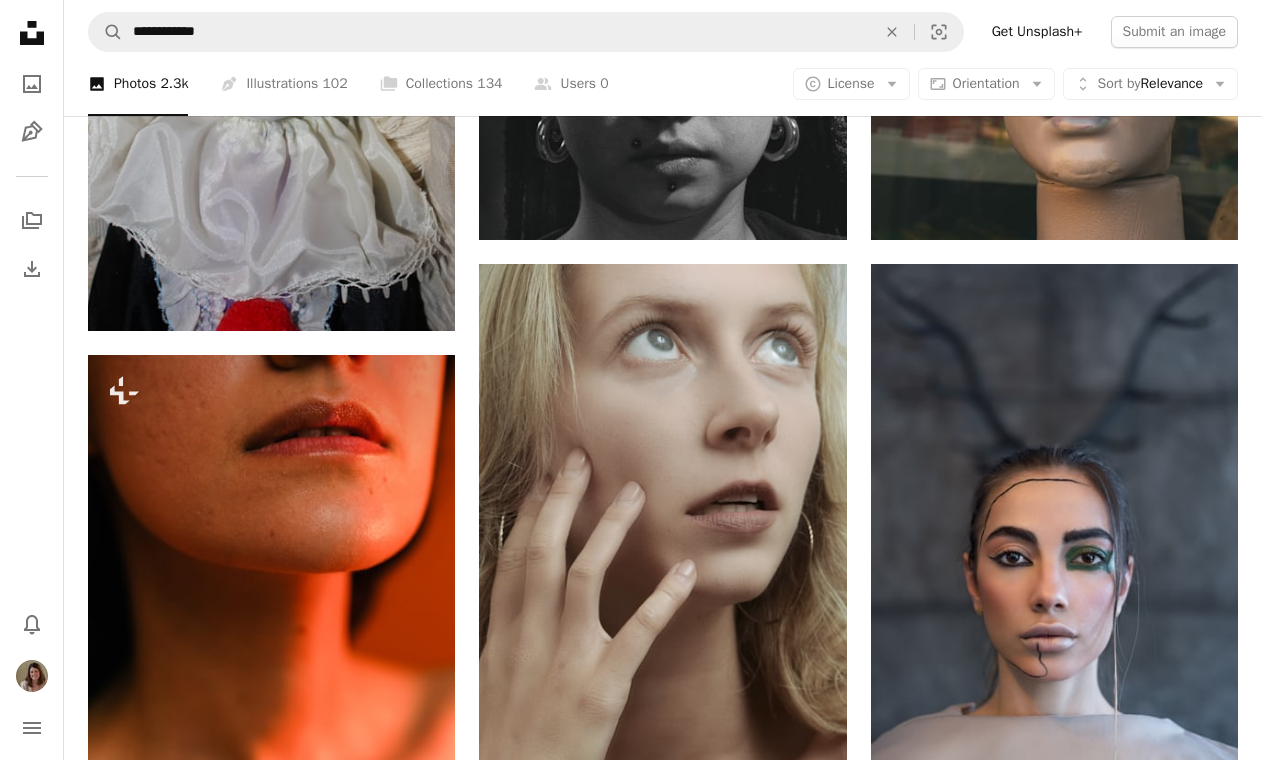scroll, scrollTop: 7497, scrollLeft: 0, axis: vertical 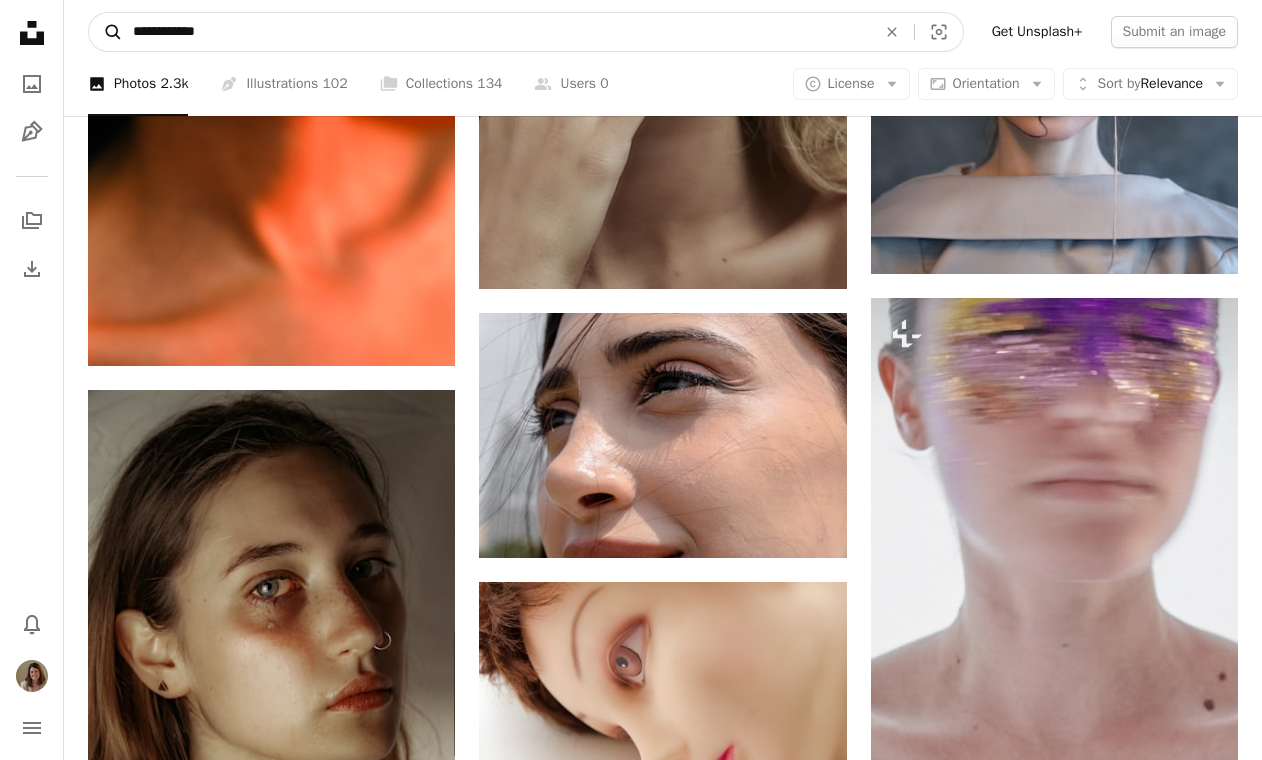 drag, startPoint x: 244, startPoint y: 35, endPoint x: 109, endPoint y: 17, distance: 136.19472 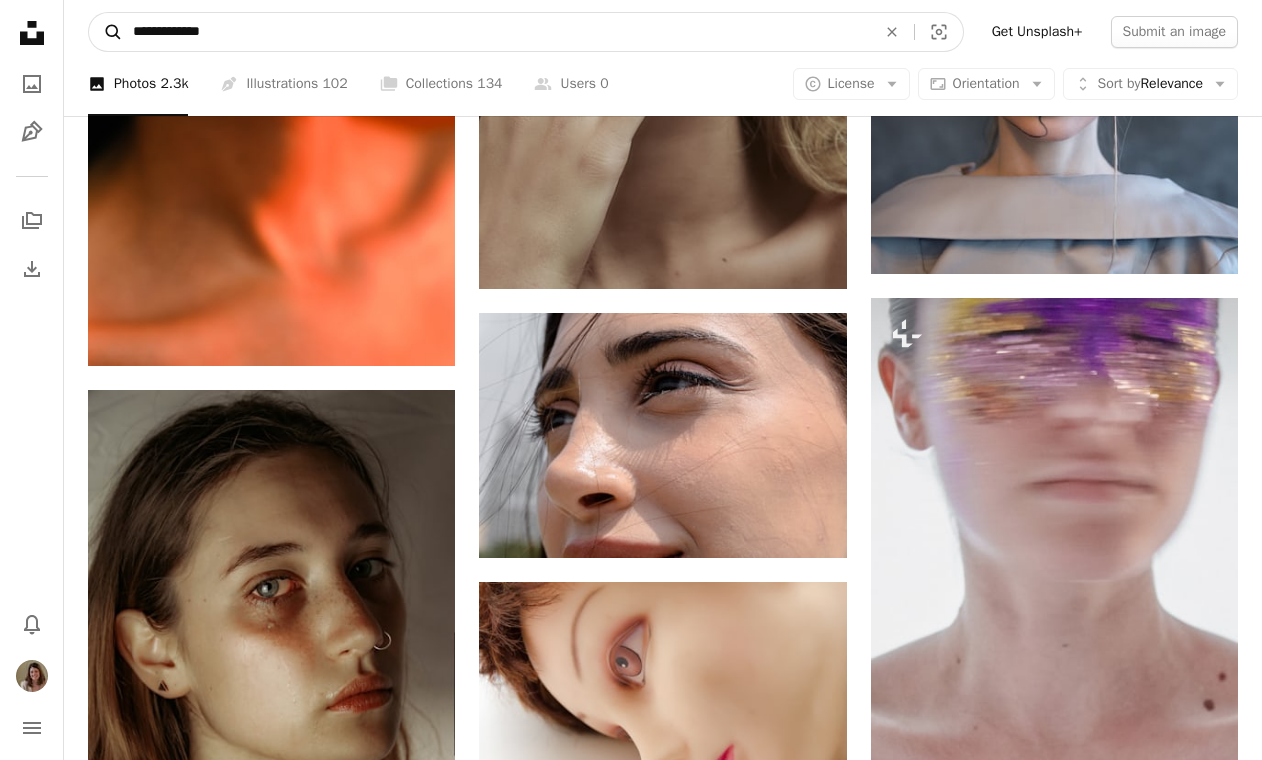 type on "**********" 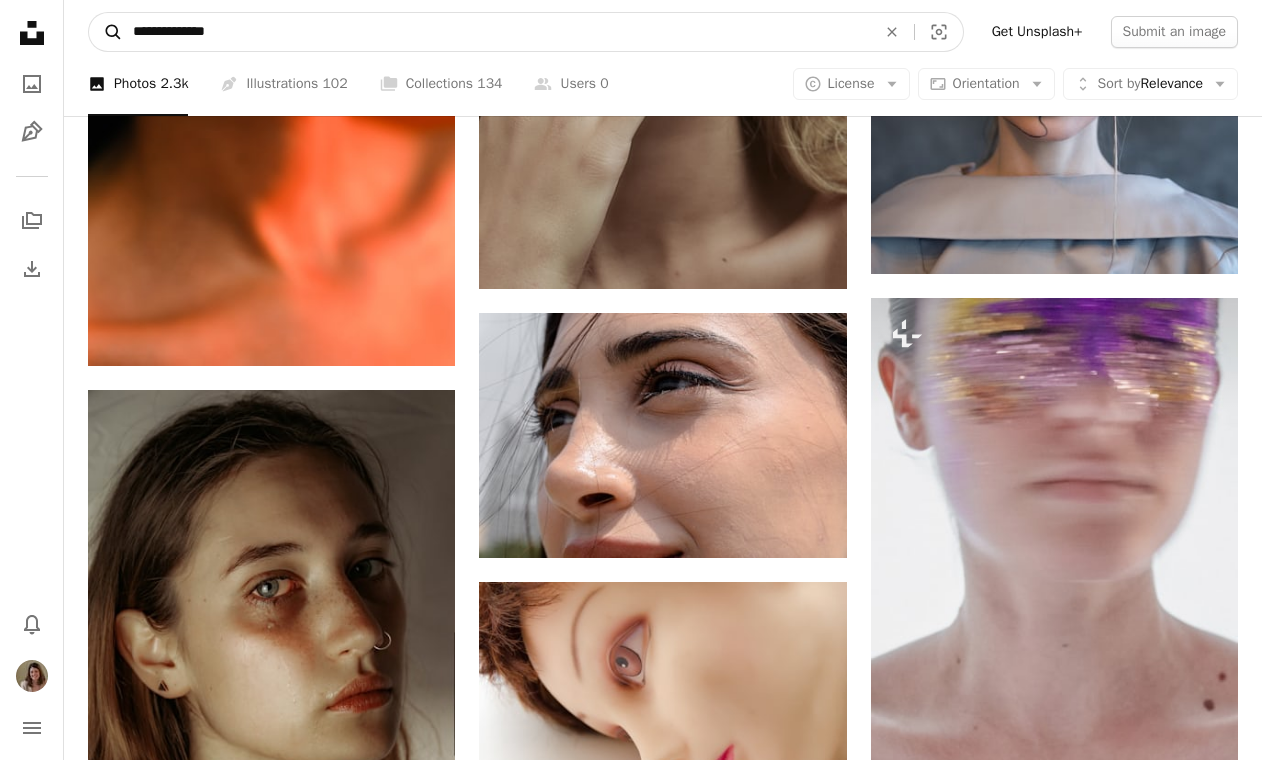 click on "A magnifying glass" at bounding box center (106, 32) 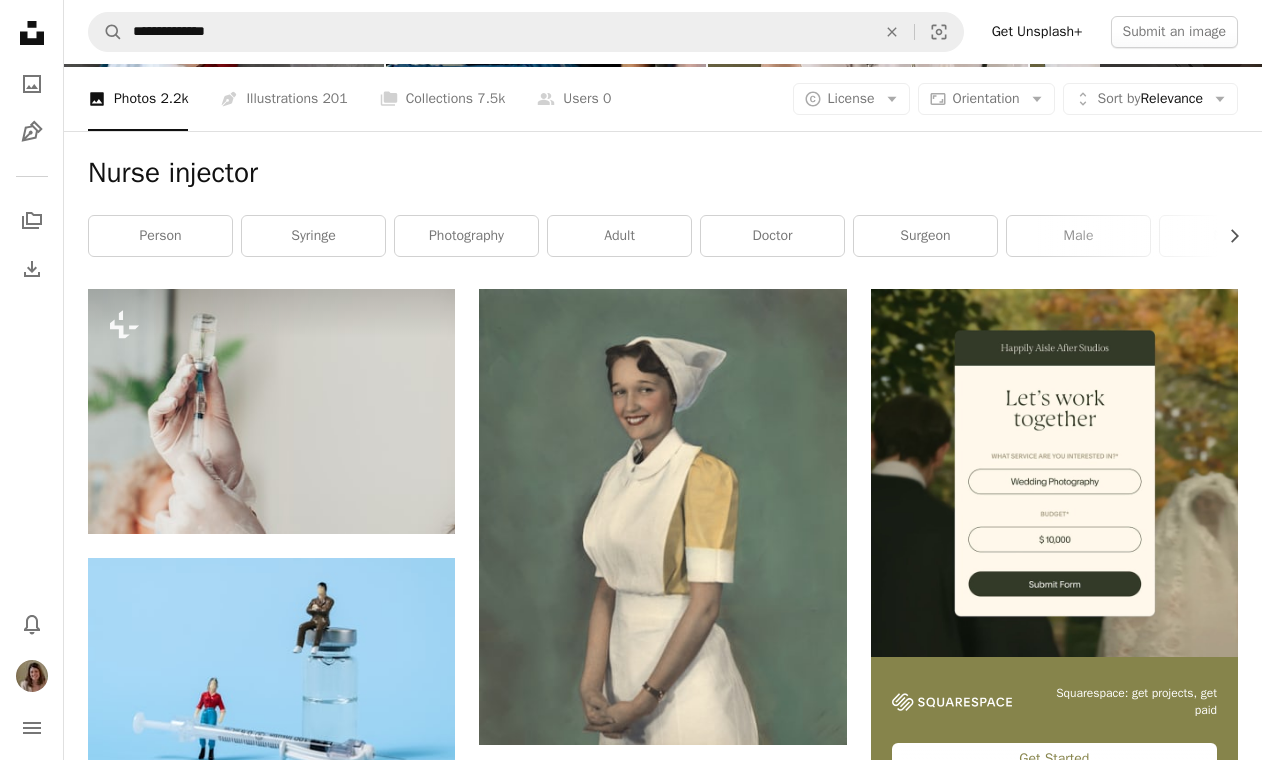 scroll, scrollTop: 220, scrollLeft: 0, axis: vertical 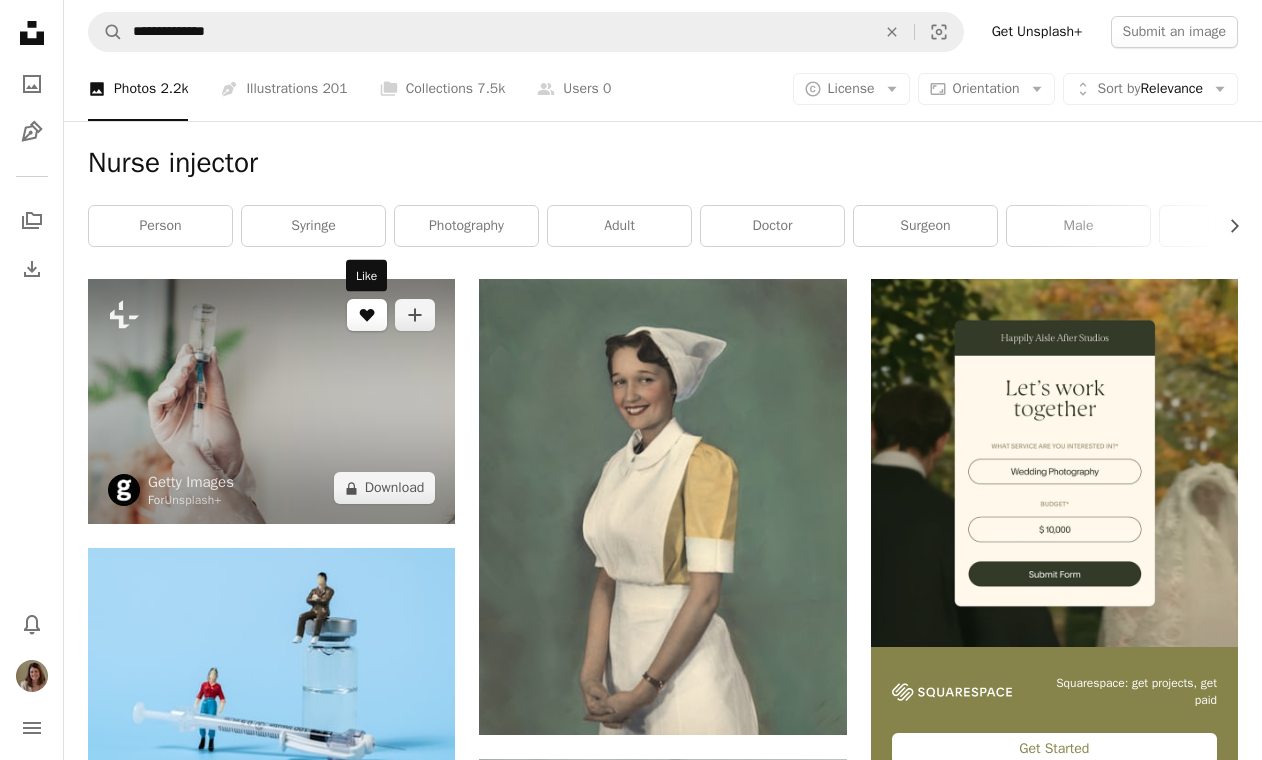 click on "A heart" at bounding box center [367, 315] 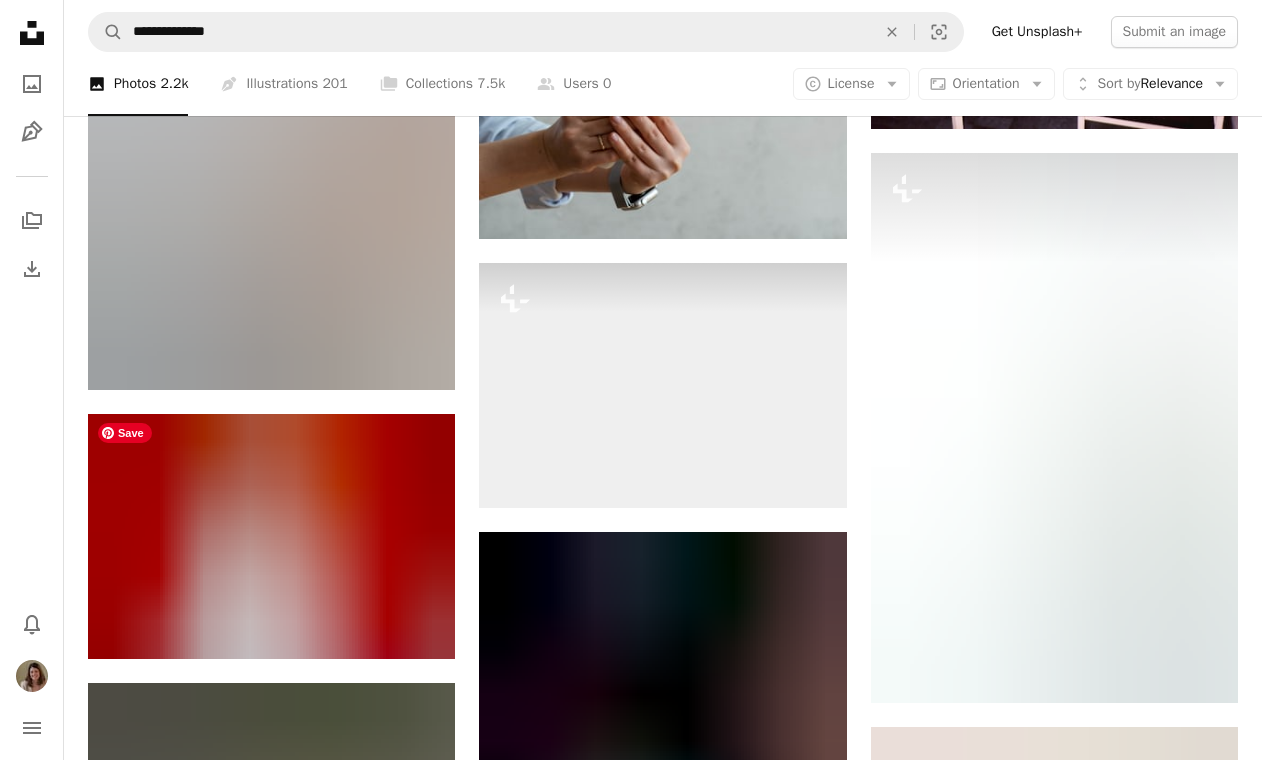 scroll, scrollTop: 1206, scrollLeft: 0, axis: vertical 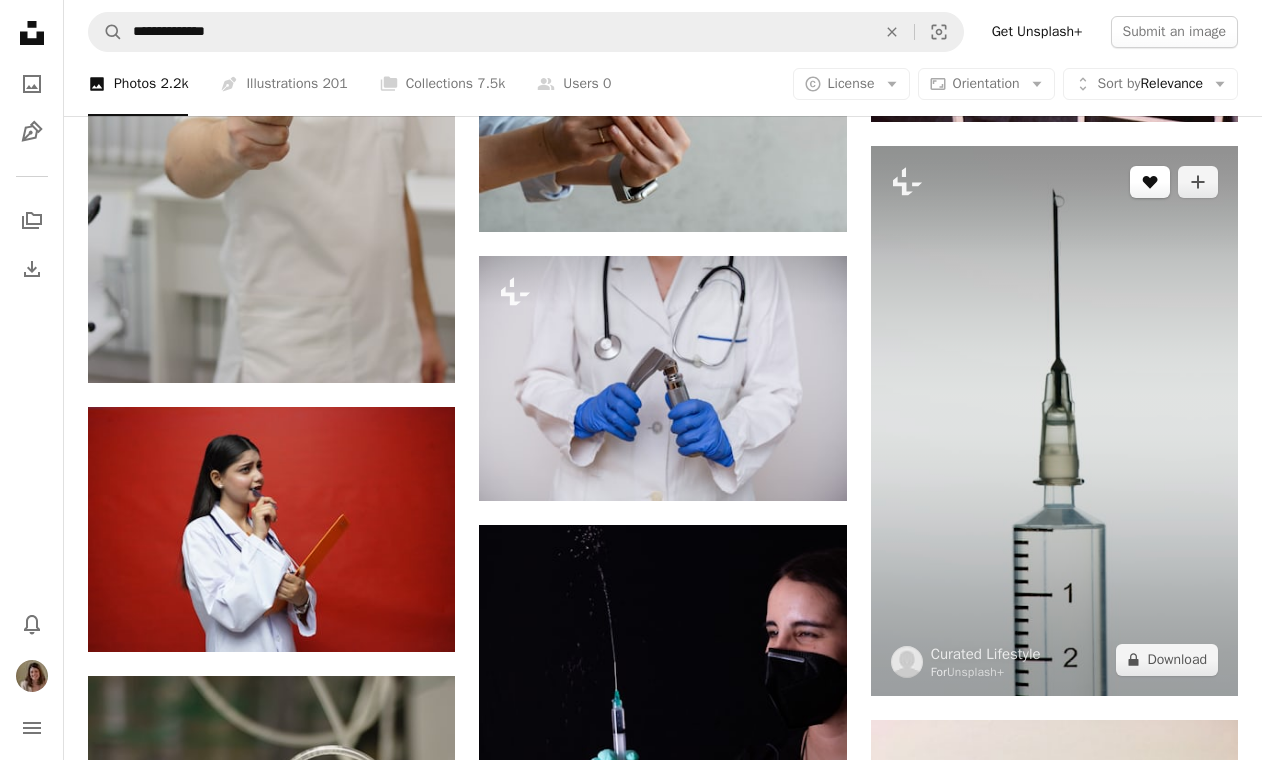 click on "A heart" 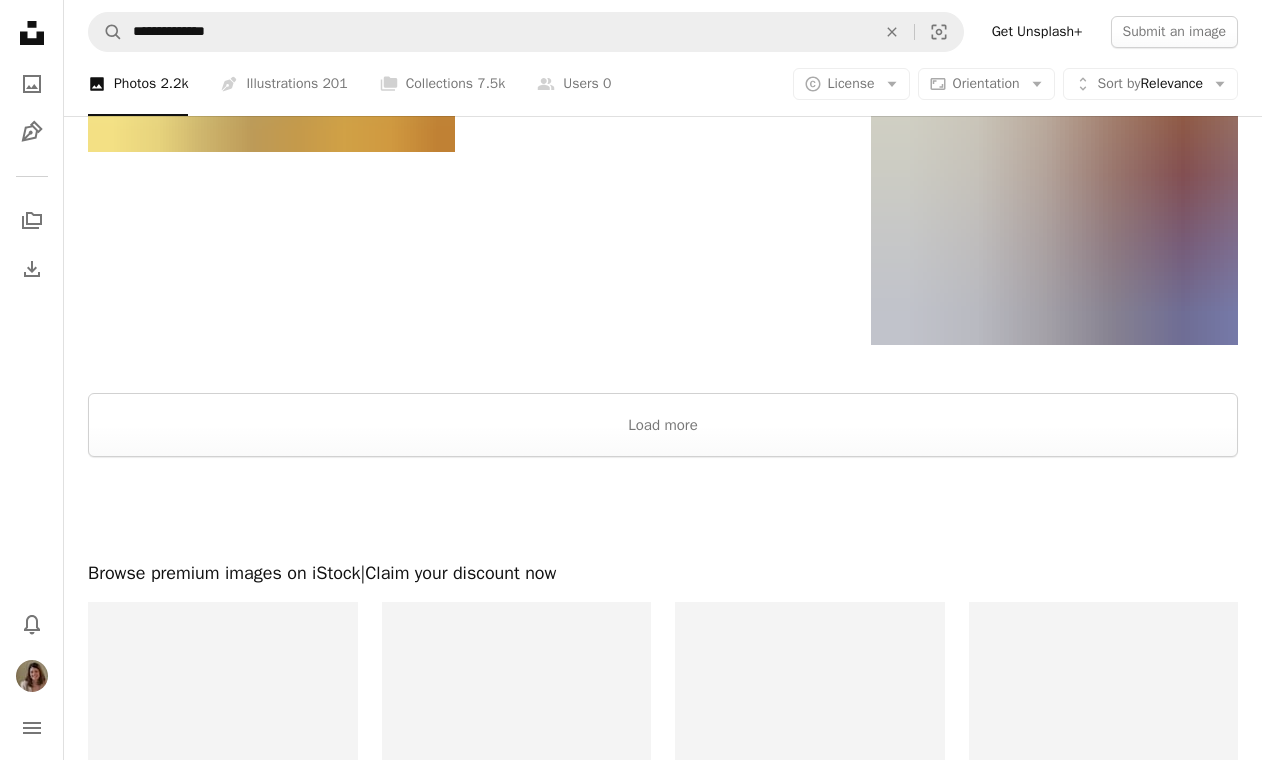 scroll, scrollTop: 3216, scrollLeft: 0, axis: vertical 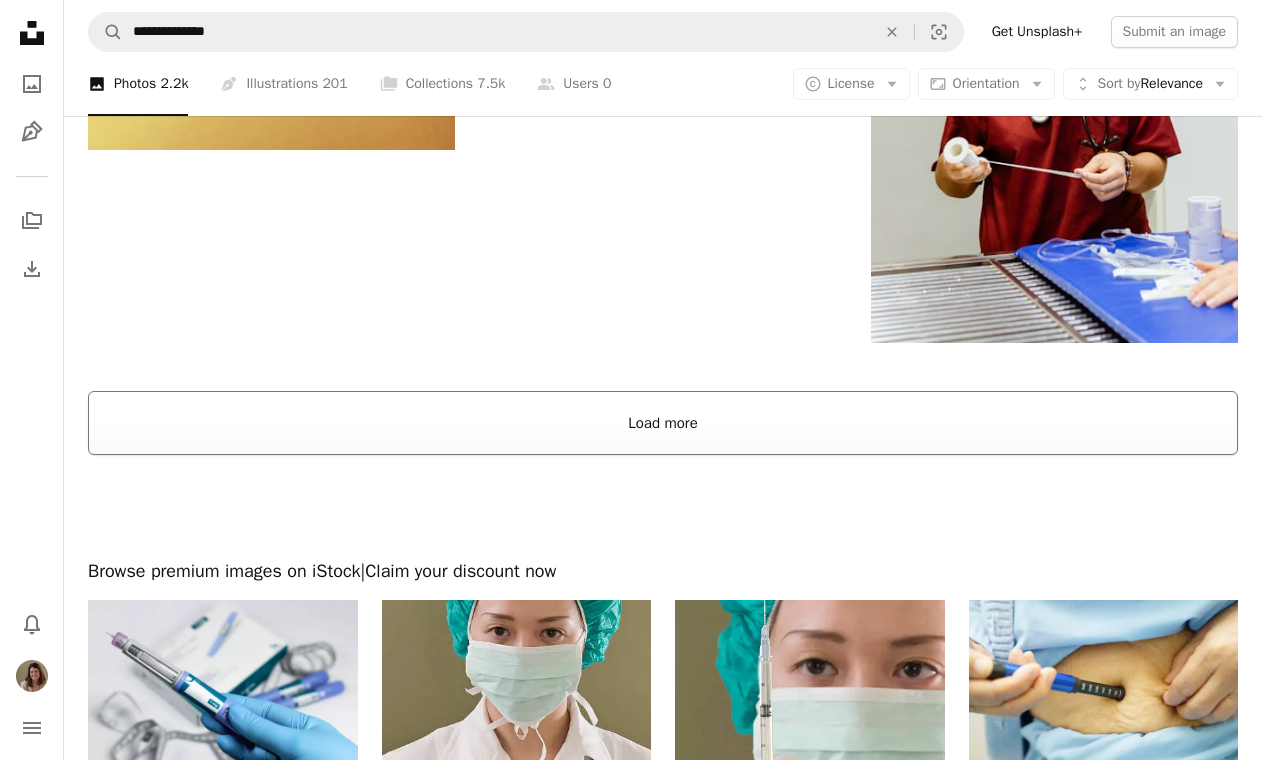 click on "Load more" at bounding box center (663, 423) 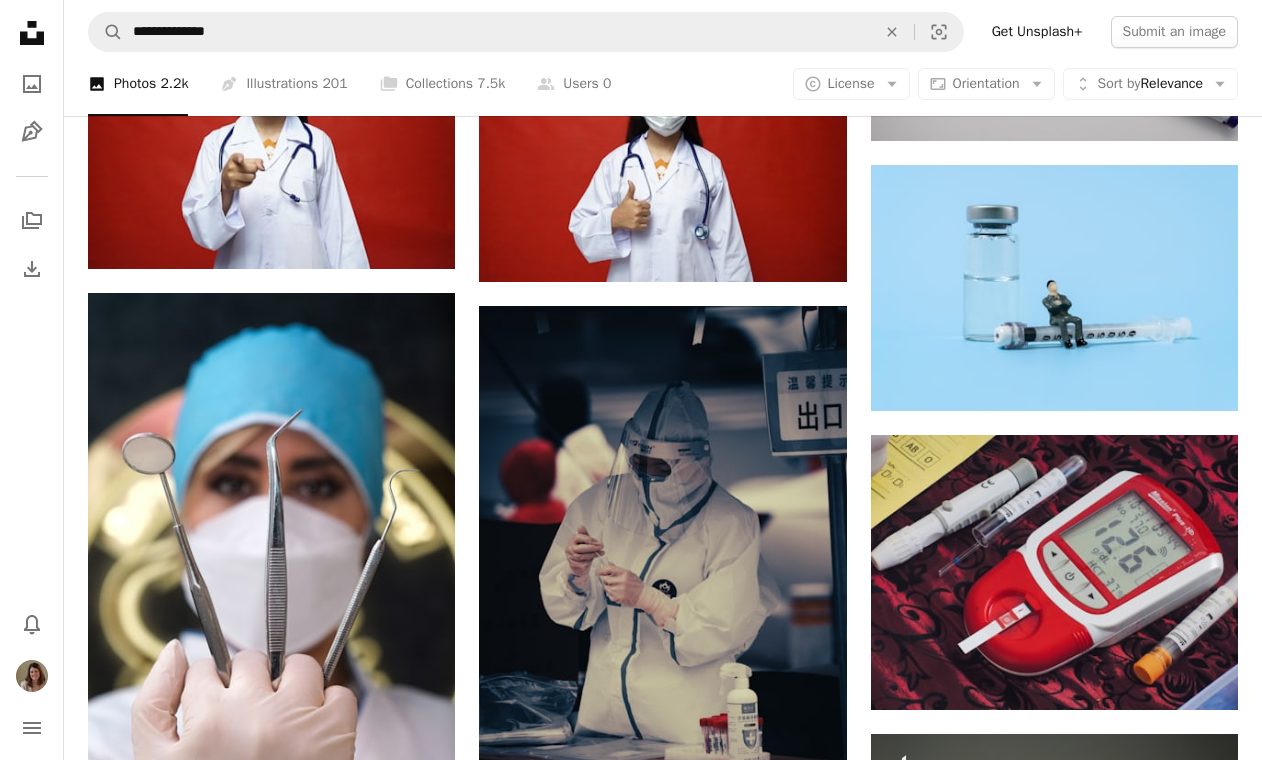 scroll, scrollTop: 6761, scrollLeft: 0, axis: vertical 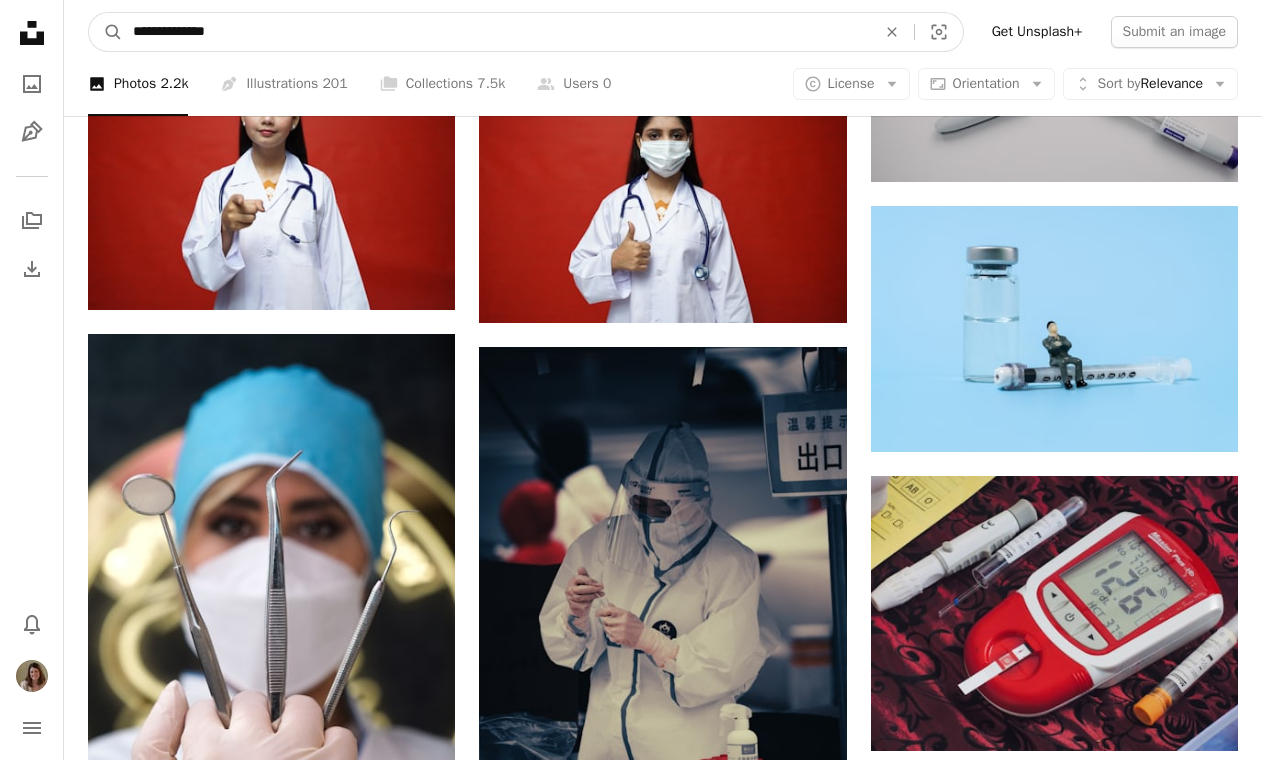 drag, startPoint x: 269, startPoint y: 35, endPoint x: 33, endPoint y: 5, distance: 237.89914 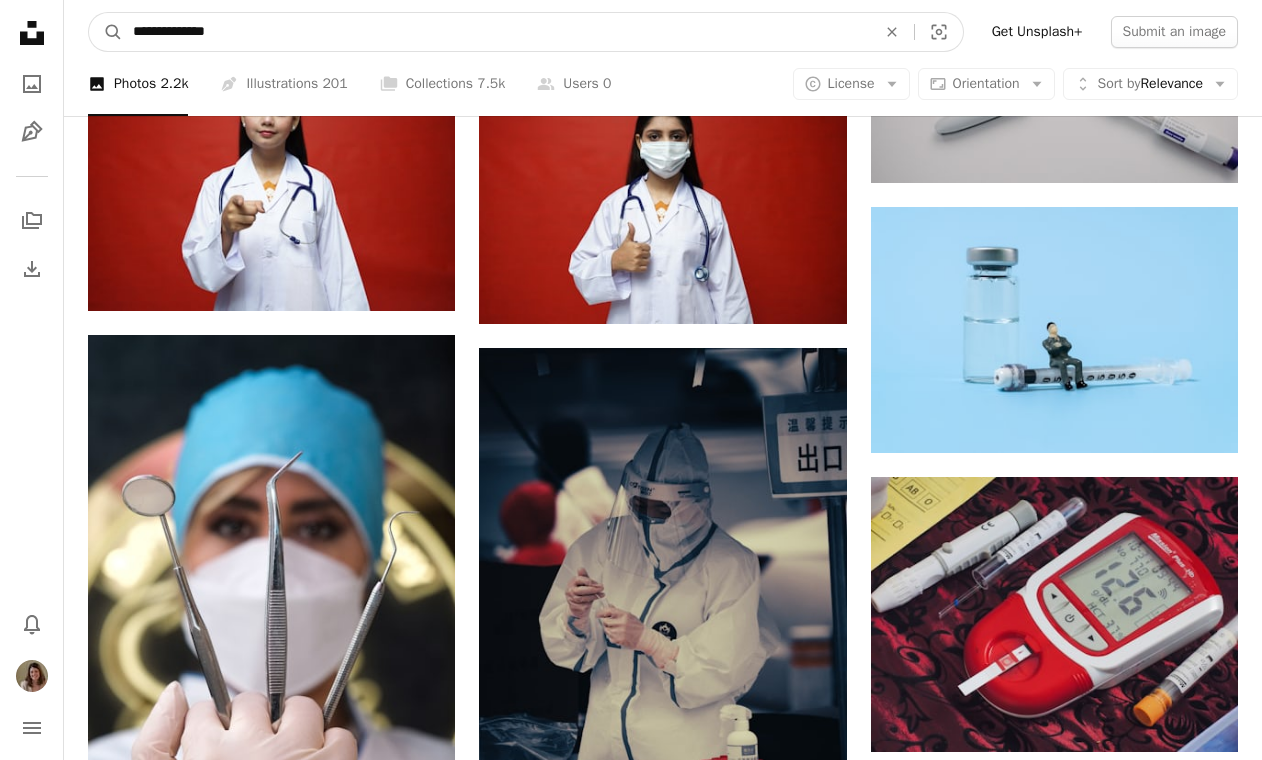 click on "**********" at bounding box center (631, -1716) 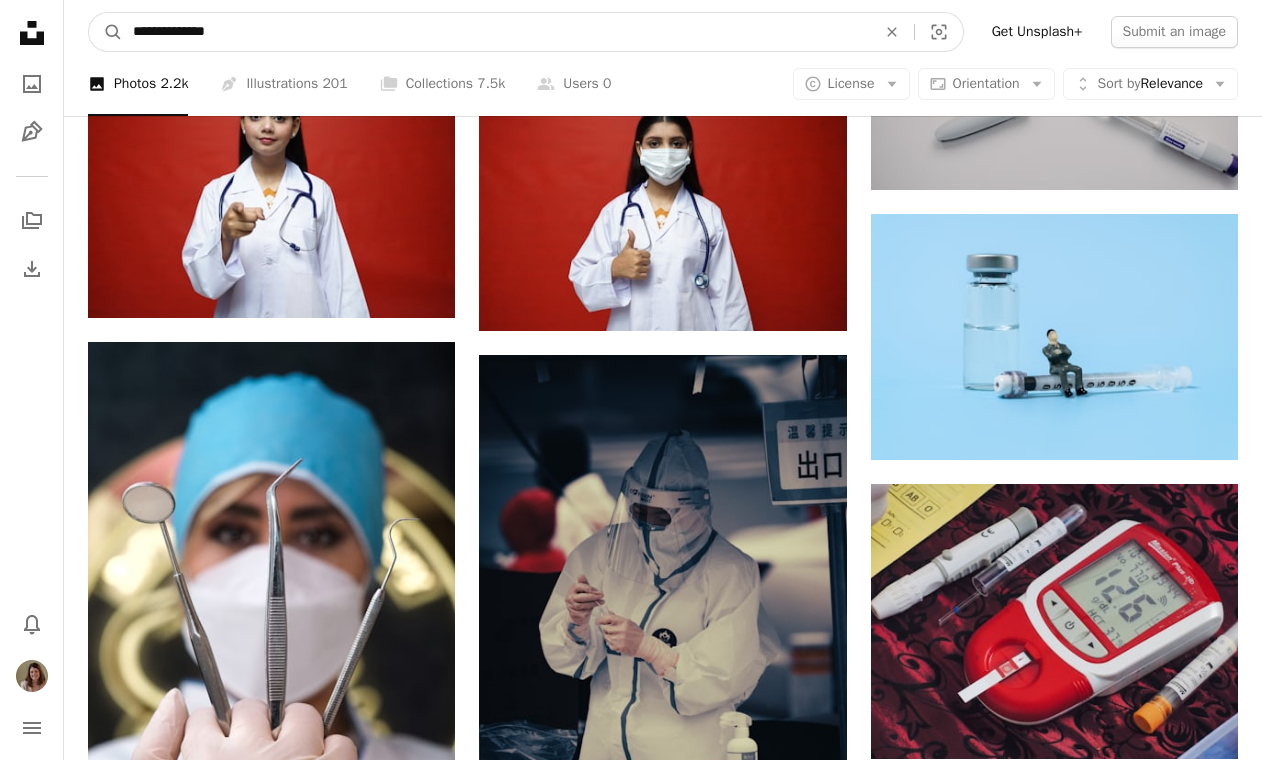 type on "*" 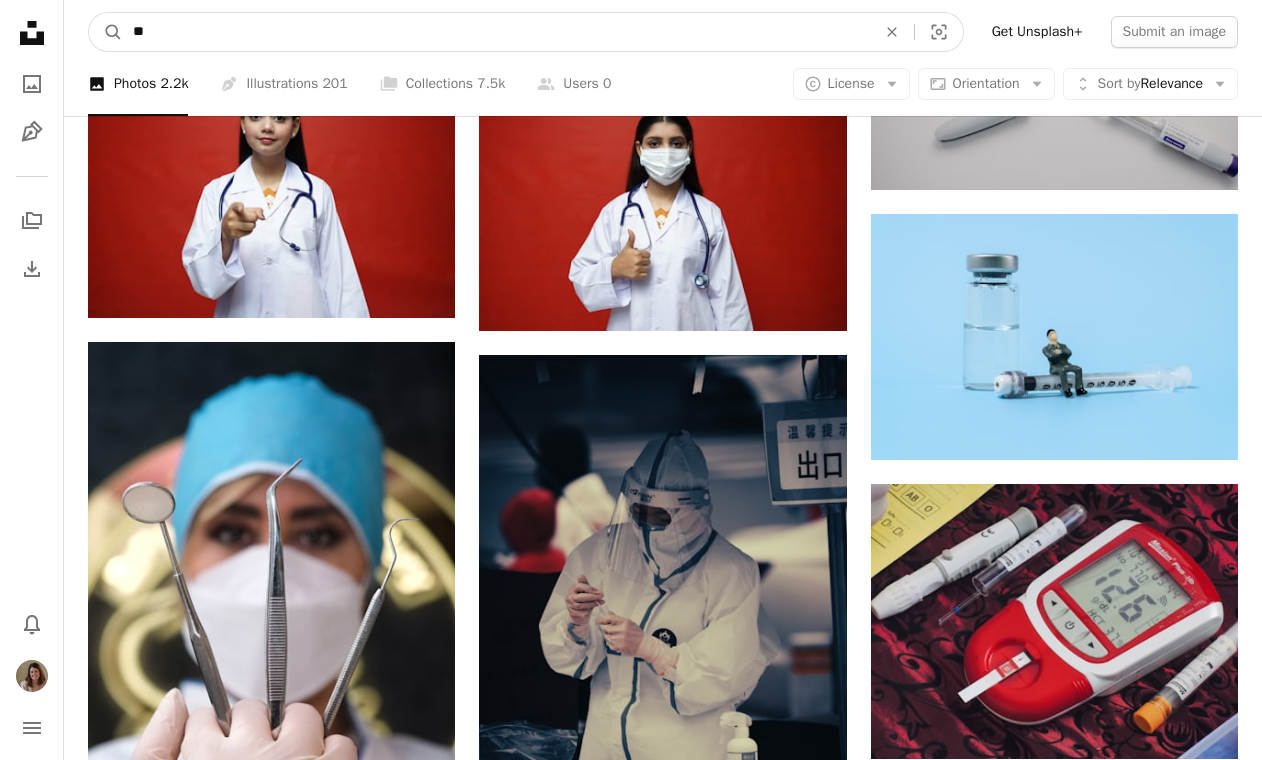 type on "*" 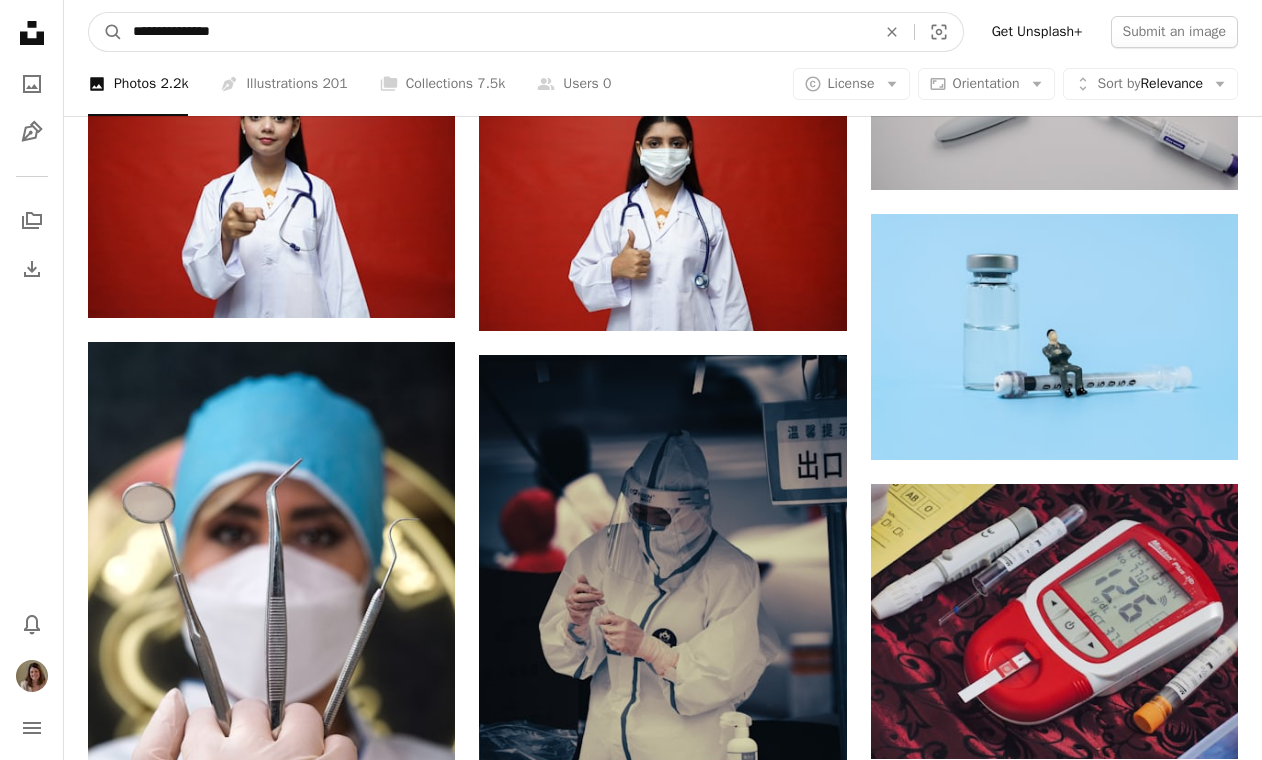 type on "**********" 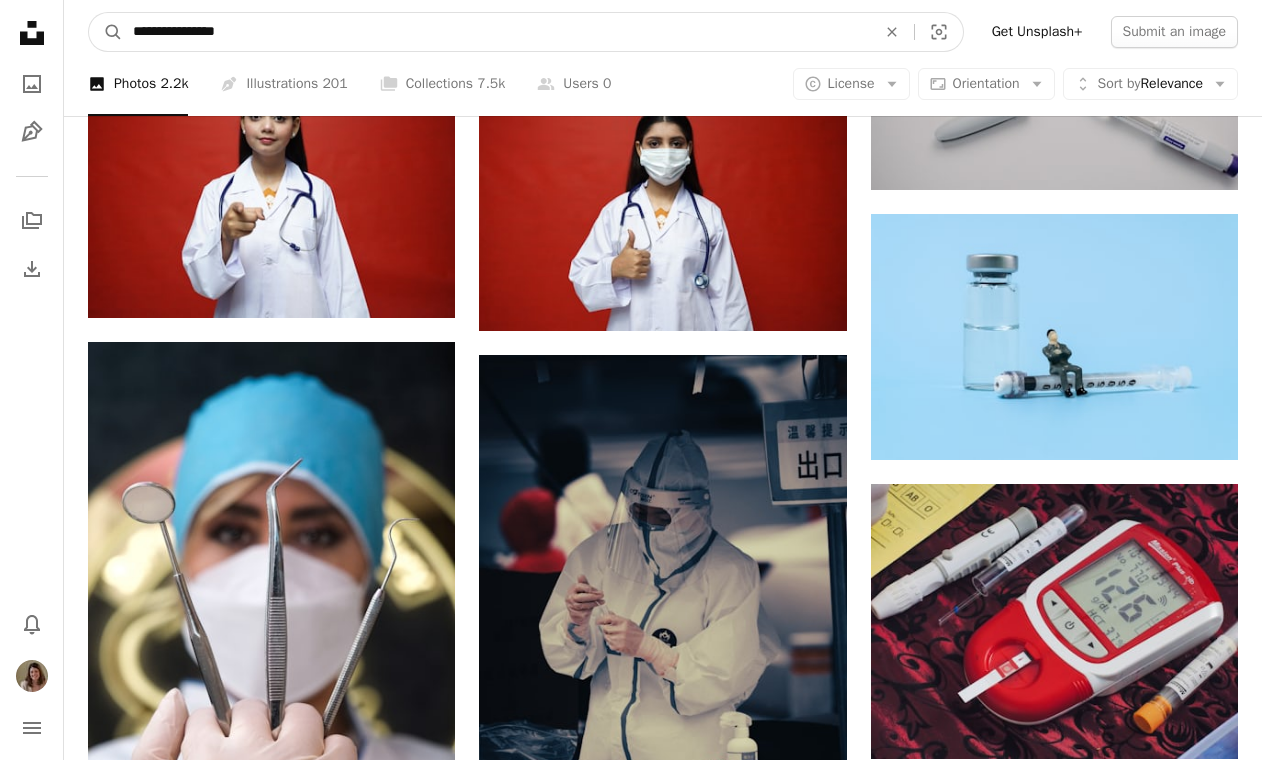 click on "A magnifying glass" at bounding box center (106, 32) 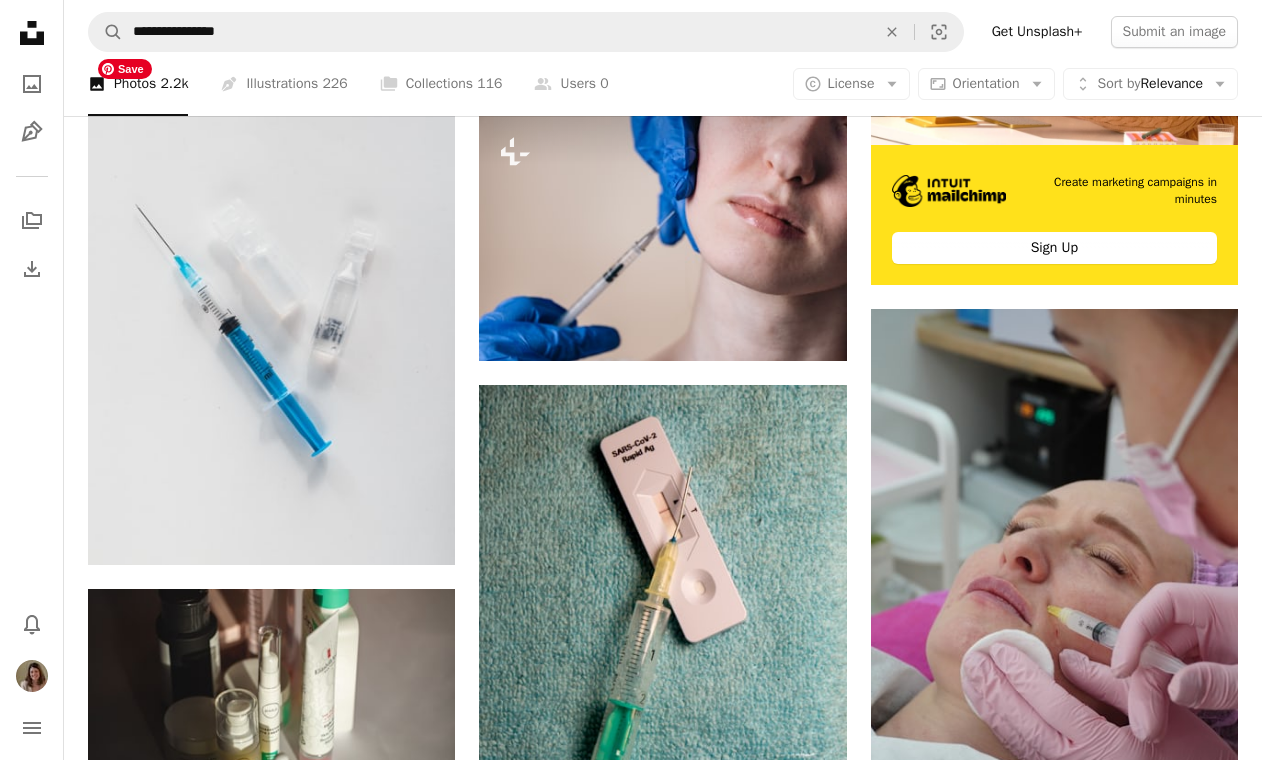 scroll, scrollTop: 720, scrollLeft: 0, axis: vertical 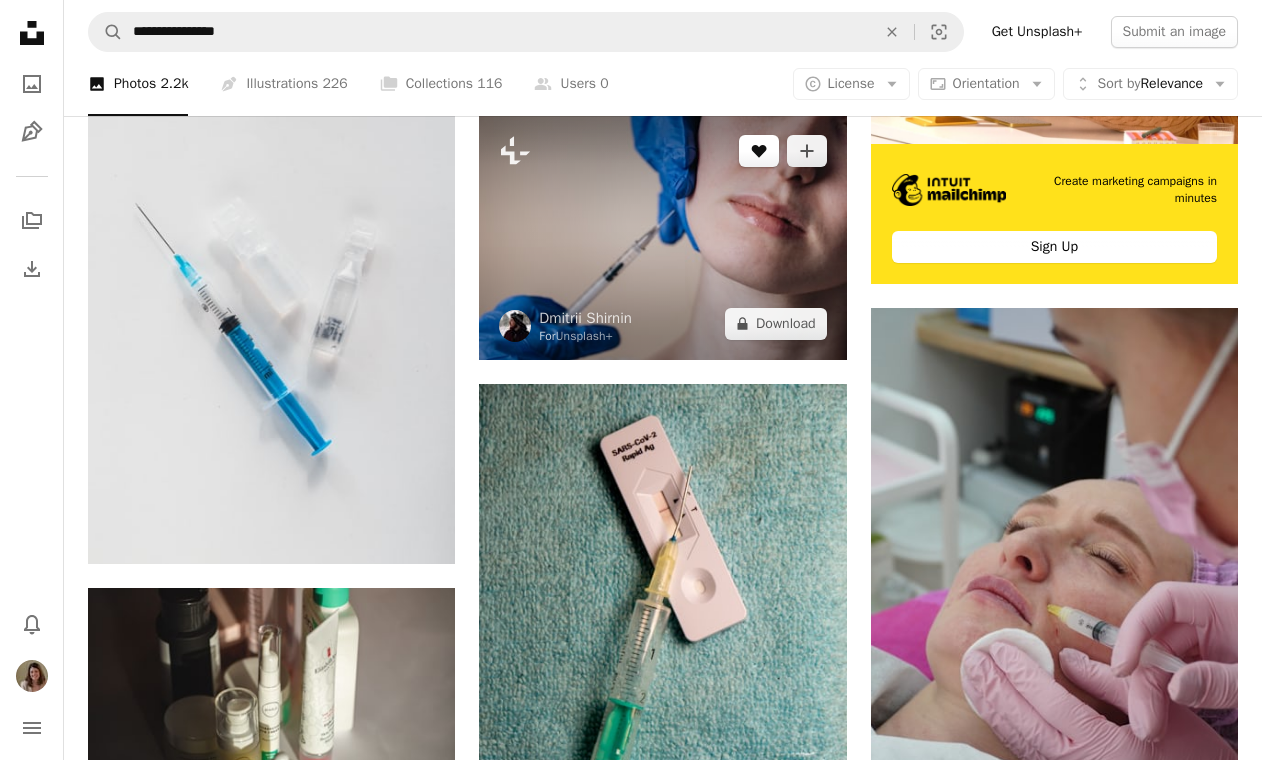 click on "A heart" 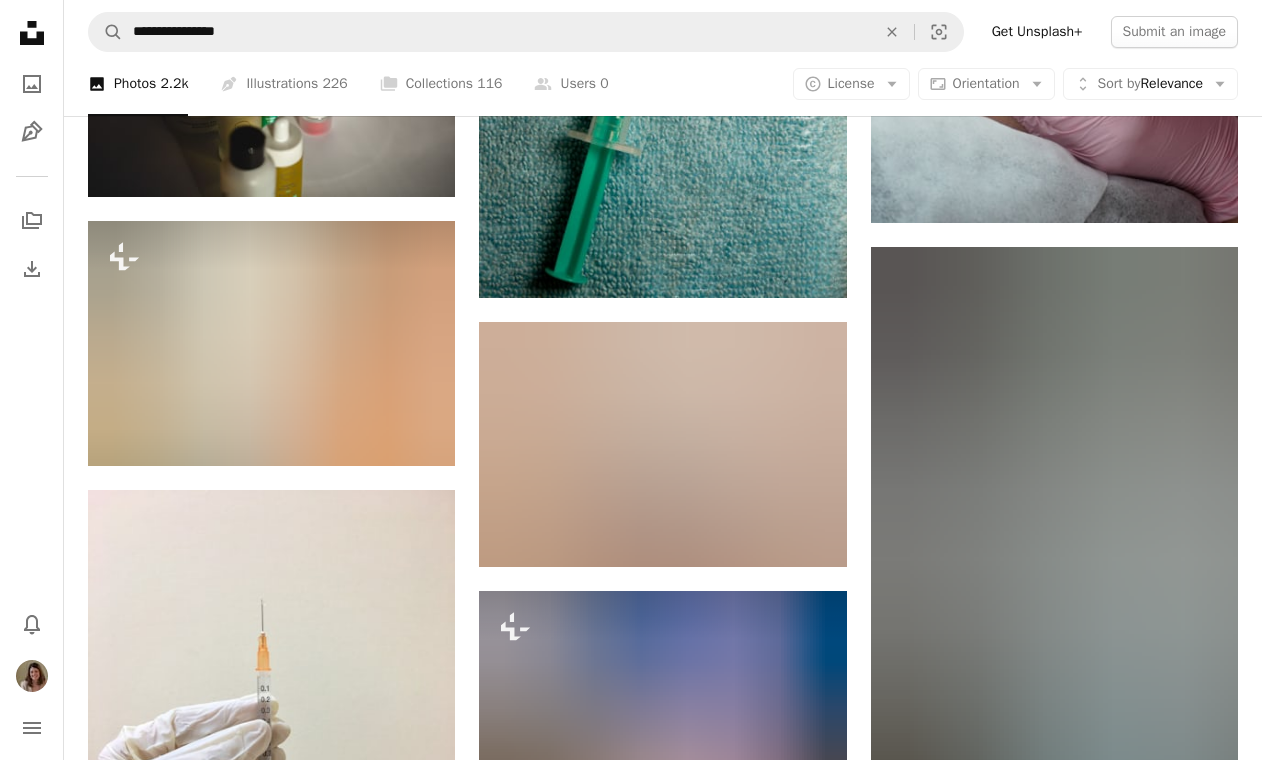 scroll, scrollTop: 1371, scrollLeft: 0, axis: vertical 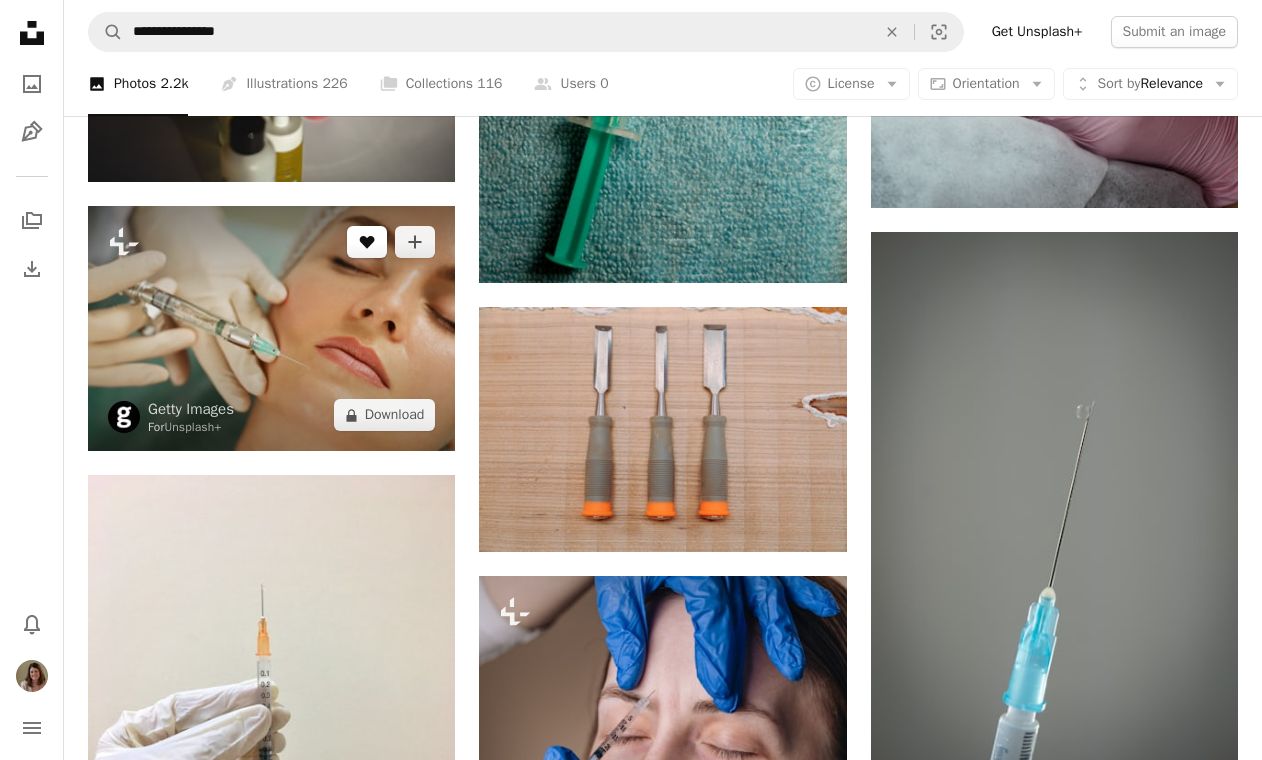 click 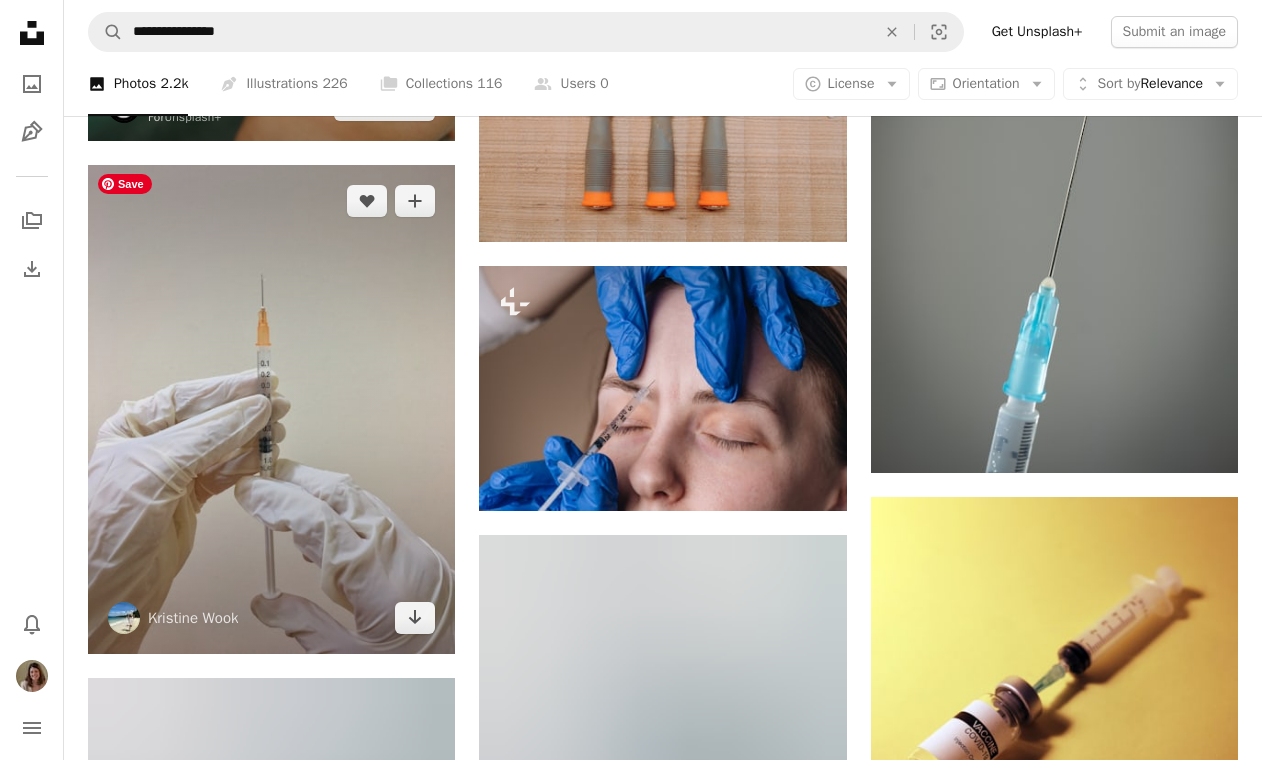 scroll, scrollTop: 1676, scrollLeft: 0, axis: vertical 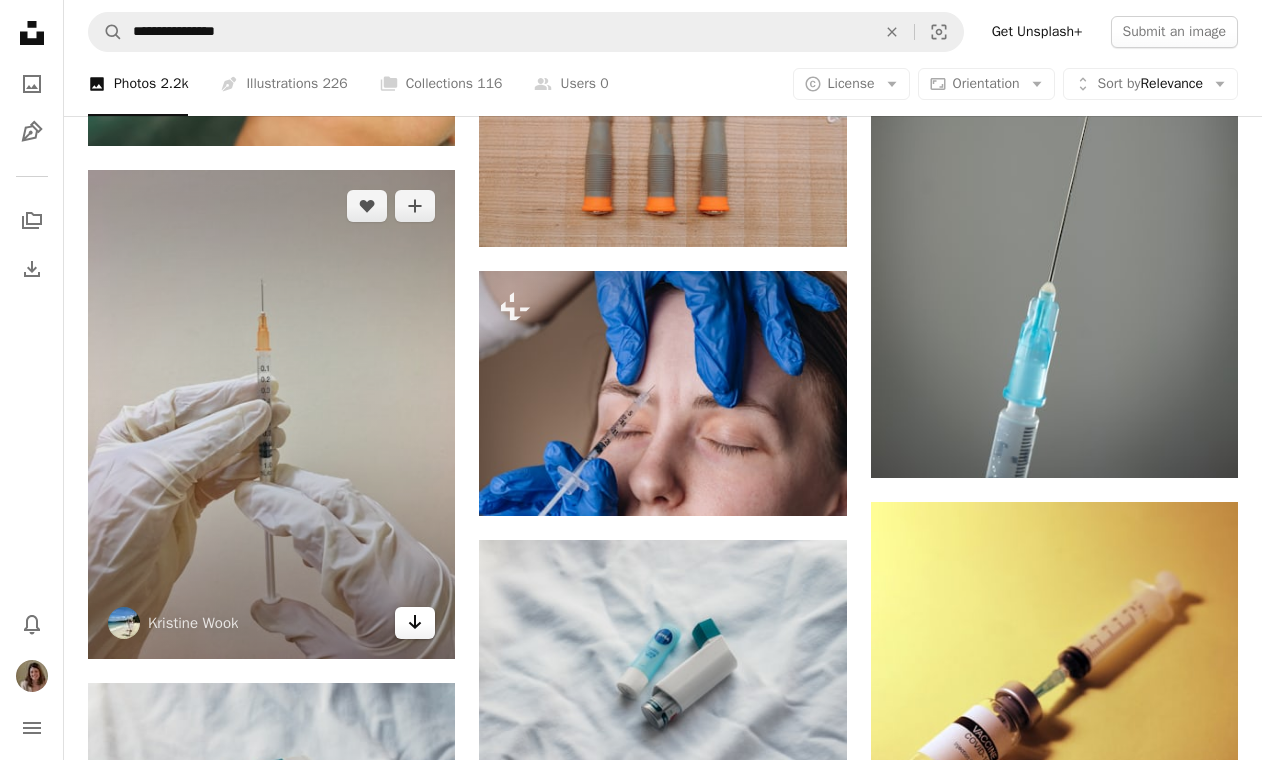 click on "Arrow pointing down" at bounding box center (415, 623) 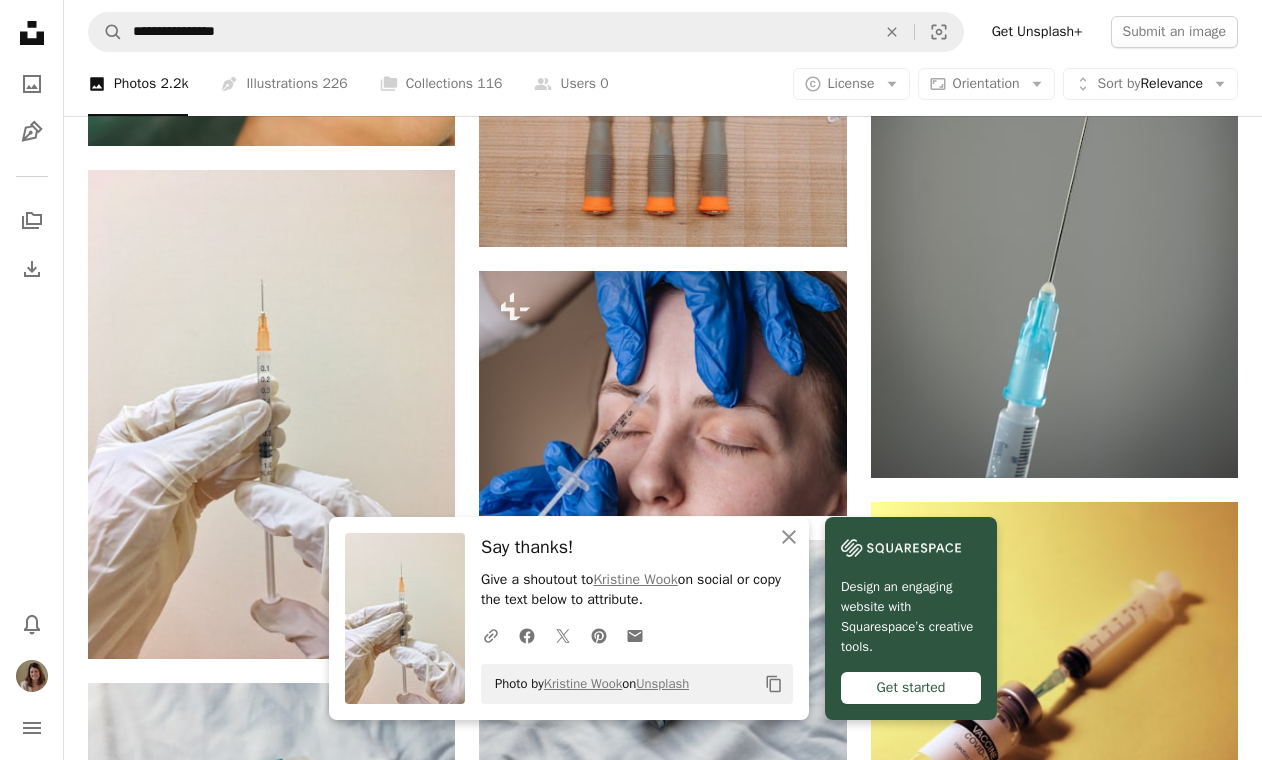 click on "Plus sign for Unsplash+ A heart A plus sign Fellipe Ditadi For  Unsplash+ A lock Download A heart A plus sign Behnam Norouzi Available for hire A checkmark inside of a circle Arrow pointing down A heart A plus sign Poko Skincare Arrow pointing down Plus sign for Unsplash+ A heart A plus sign Getty Images For  Unsplash+ A lock Download A heart A plus sign Kristine Wook Arrow pointing down A heart A plus sign Sahej Brar Available for hire A checkmark inside of a circle Arrow pointing down A heart A plus sign Laura Chouette Available for hire A checkmark inside of a circle Arrow pointing down A heart A plus sign philippe spitalier Arrow pointing down Plus sign for Unsplash+ A heart A plus sign Dmitrii Shirnin For  Unsplash+ A lock Download A heart A plus sign Jens Müller Available for hire A checkmark inside of a circle Arrow pointing down A heart A plus sign Collab Media Available for hire A checkmark inside of a circle Arrow pointing down Plus sign for Unsplash+ A heart A plus sign Dmitrii Shirnin For  A lock" at bounding box center (663, 423) 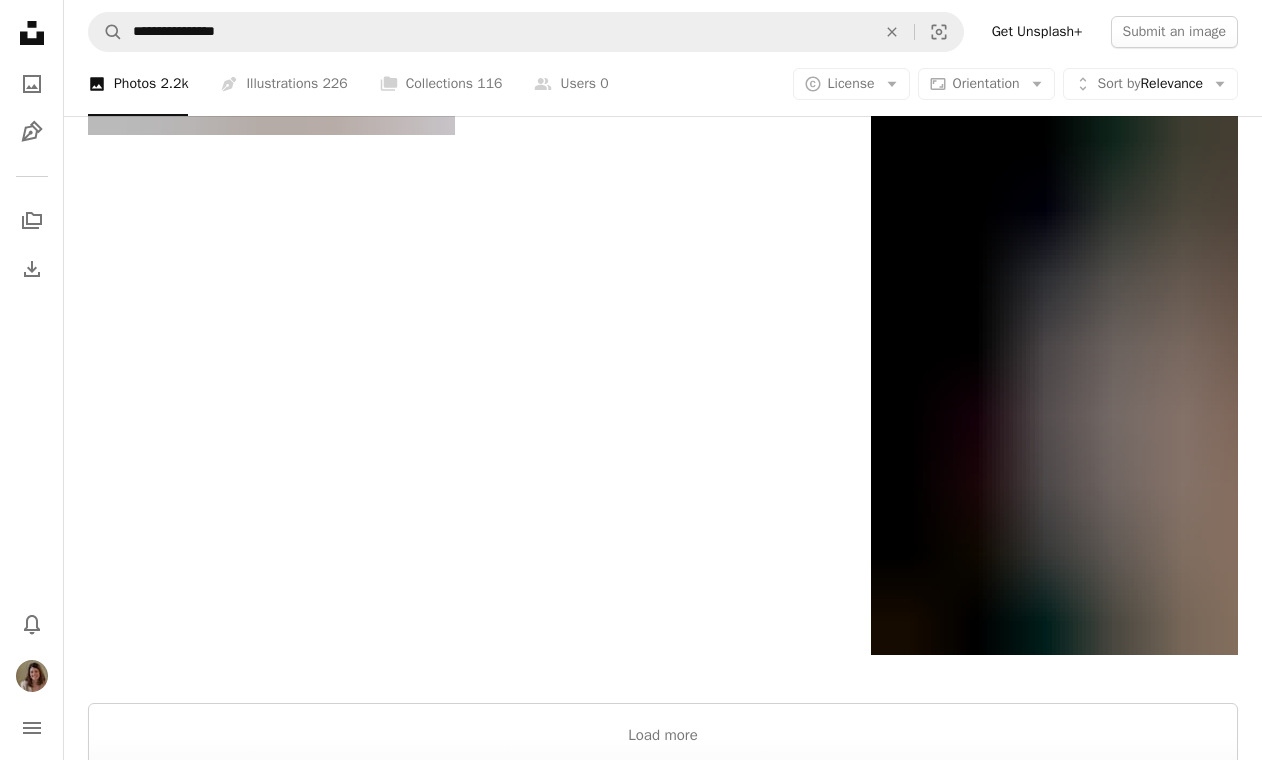 scroll, scrollTop: 3029, scrollLeft: 0, axis: vertical 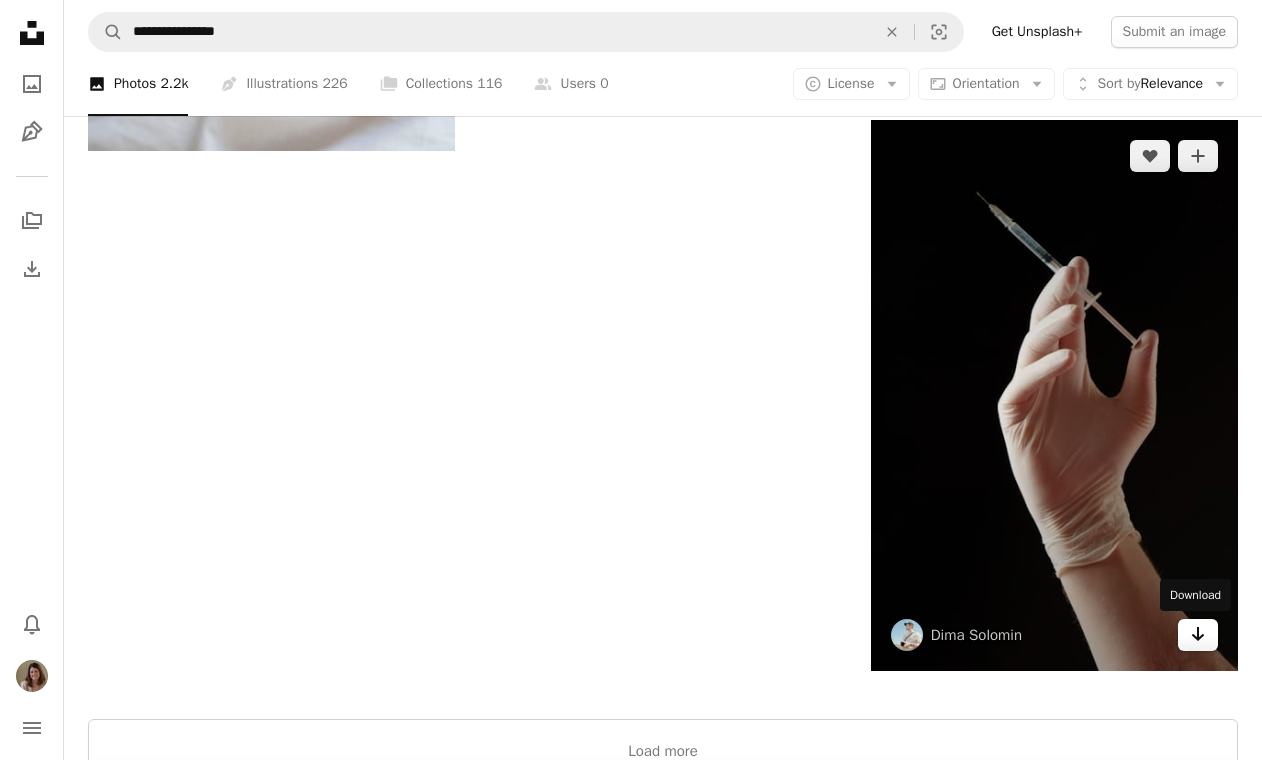click on "Arrow pointing down" 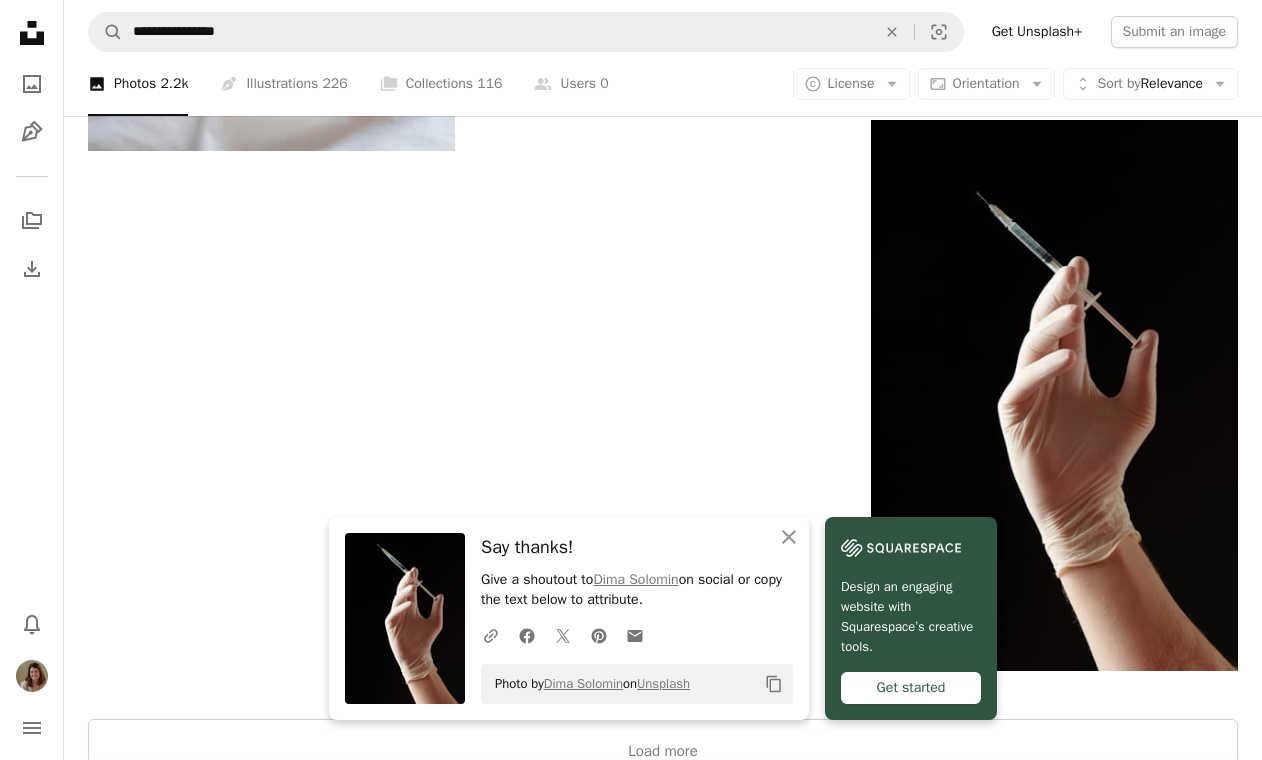 click on "Plus sign for Unsplash+ A heart A plus sign Fellipe Ditadi For  Unsplash+ A lock Download A heart A plus sign Behnam Norouzi Available for hire A checkmark inside of a circle Arrow pointing down A heart A plus sign Poko Skincare Arrow pointing down Plus sign for Unsplash+ A heart A plus sign Getty Images For  Unsplash+ A lock Download A heart A plus sign Kristine Wook Arrow pointing down A heart A plus sign Sahej Brar Available for hire A checkmark inside of a circle Arrow pointing down A heart A plus sign Laura Chouette Available for hire A checkmark inside of a circle Arrow pointing down A heart A plus sign philippe spitalier Arrow pointing down Plus sign for Unsplash+ A heart A plus sign Dmitrii Shirnin For  Unsplash+ A lock Download A heart A plus sign Jens Müller Available for hire A checkmark inside of a circle Arrow pointing down A heart A plus sign Collab Media Available for hire A checkmark inside of a circle Arrow pointing down Plus sign for Unsplash+ A heart A plus sign Dmitrii Shirnin For  A lock" at bounding box center (663, -930) 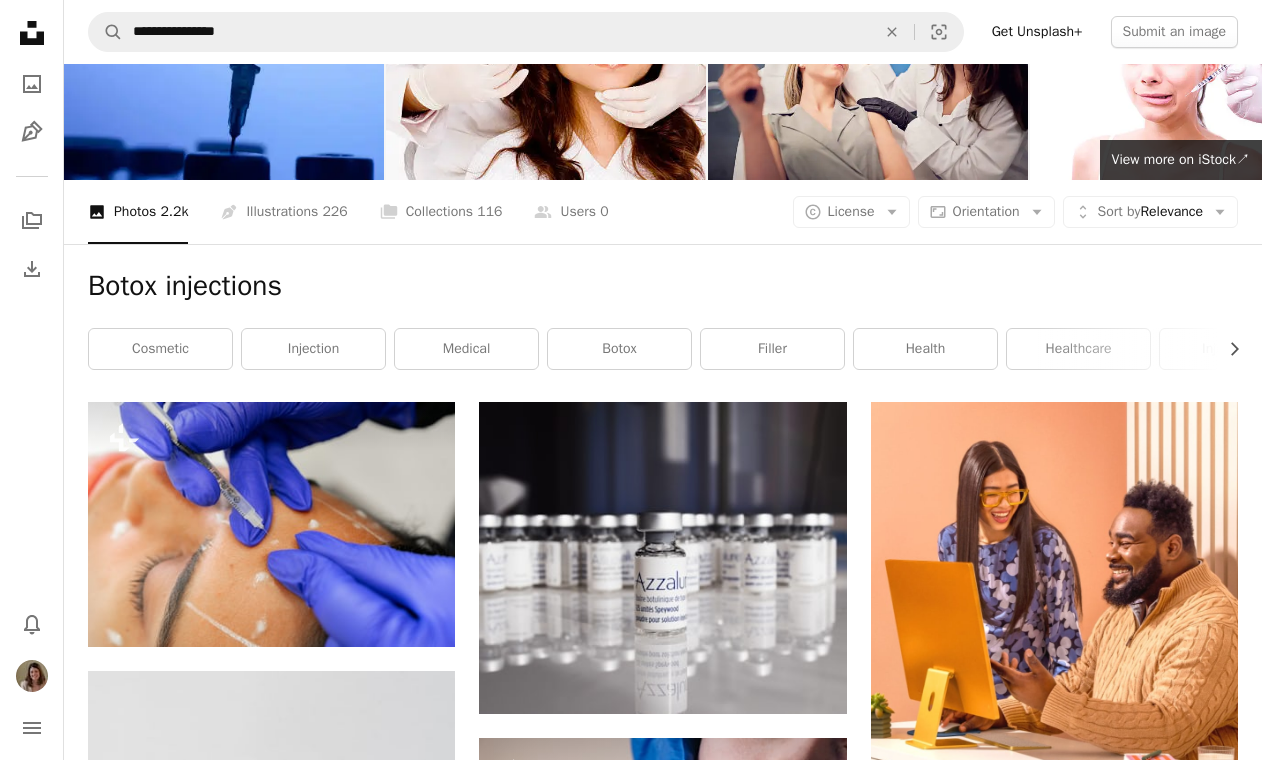 scroll, scrollTop: 0, scrollLeft: 0, axis: both 